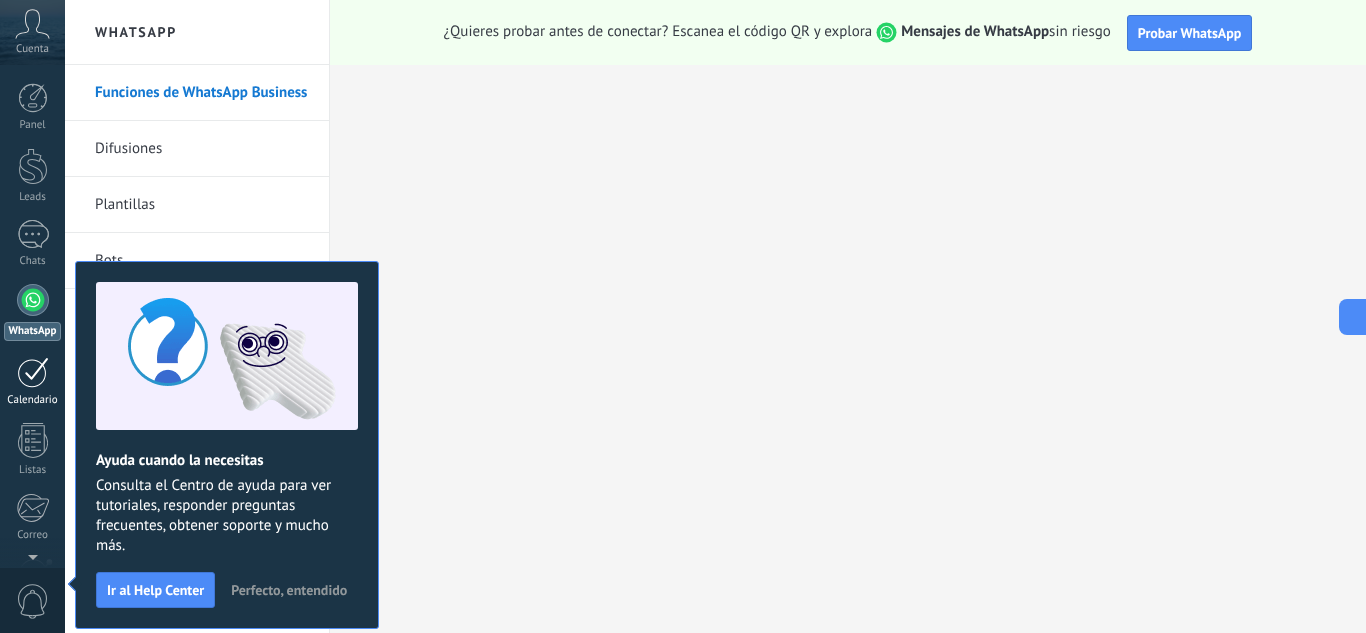 scroll, scrollTop: 0, scrollLeft: 0, axis: both 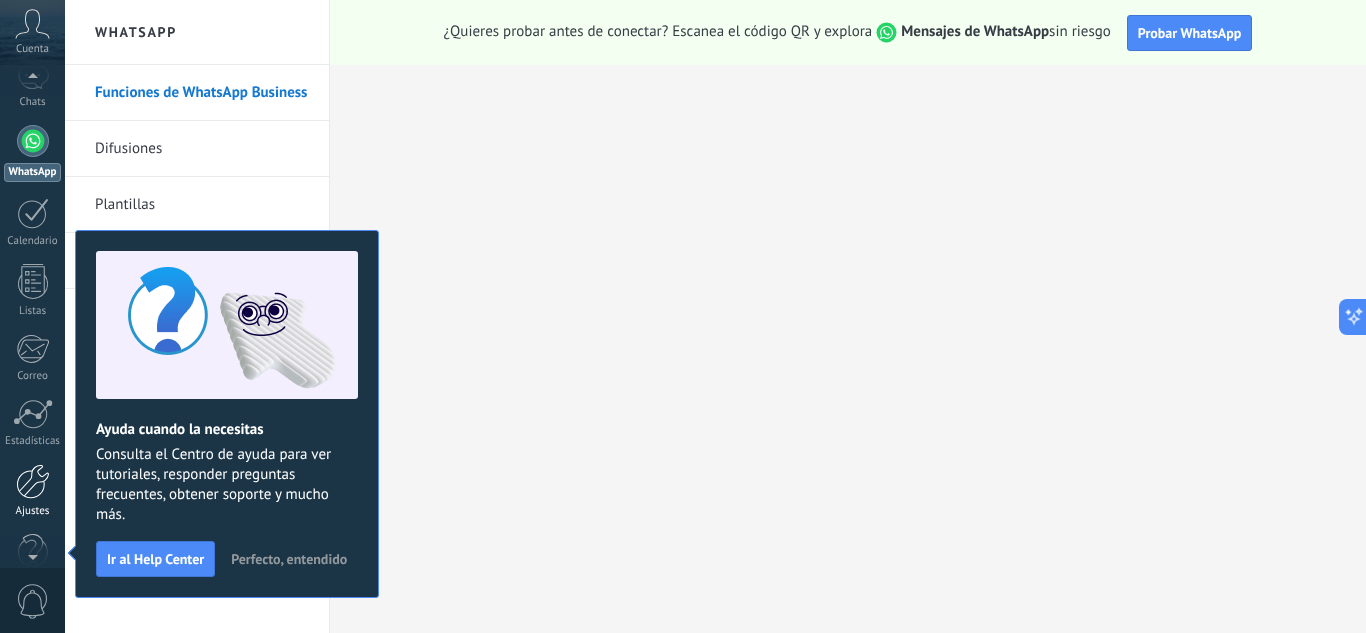 click at bounding box center (33, 481) 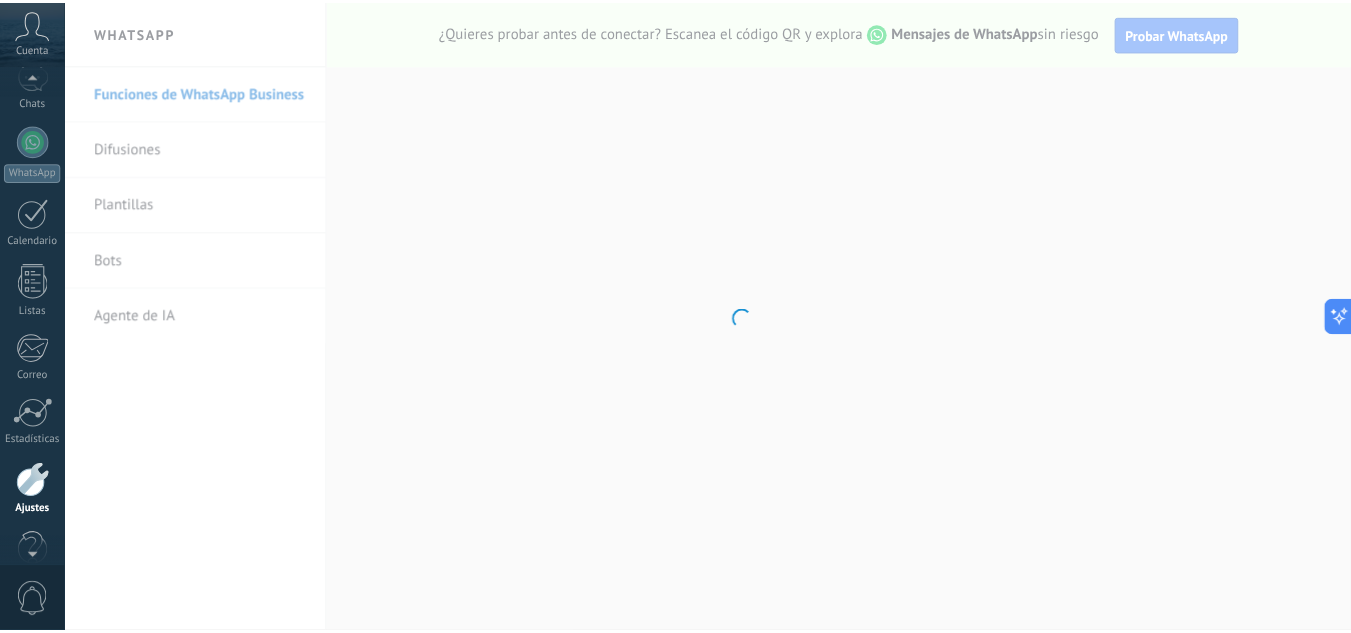 scroll, scrollTop: 199, scrollLeft: 0, axis: vertical 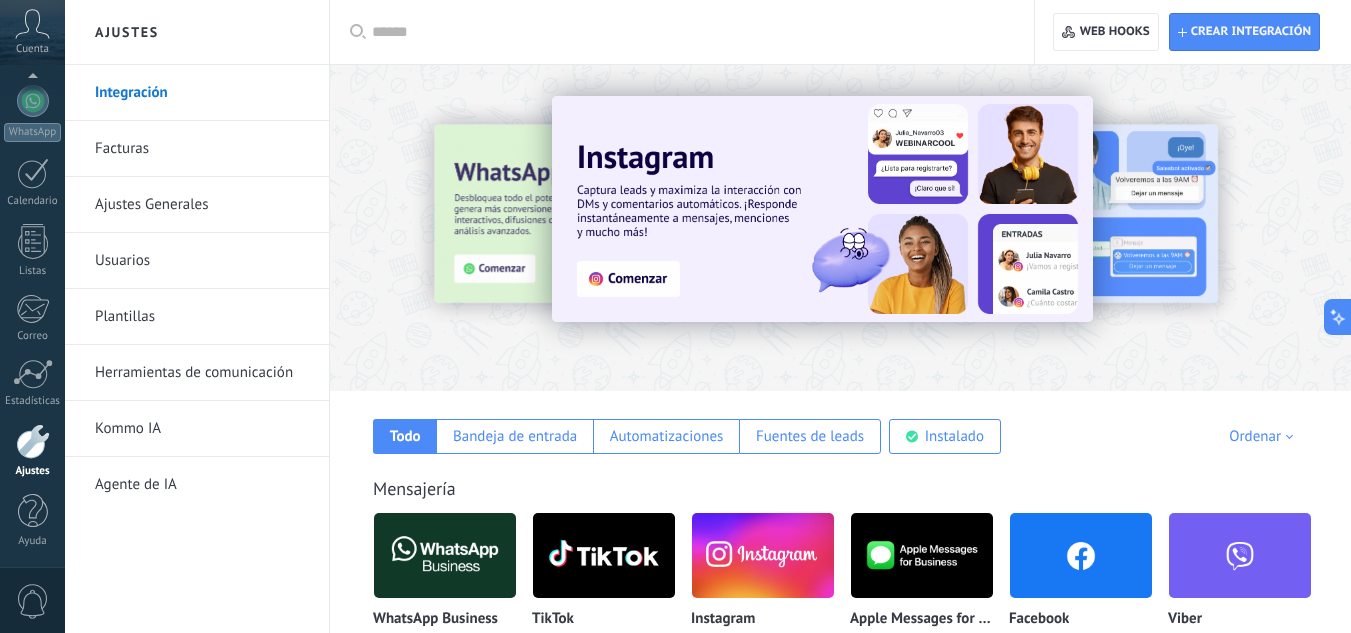click on "Herramientas de comunicación" at bounding box center [202, 373] 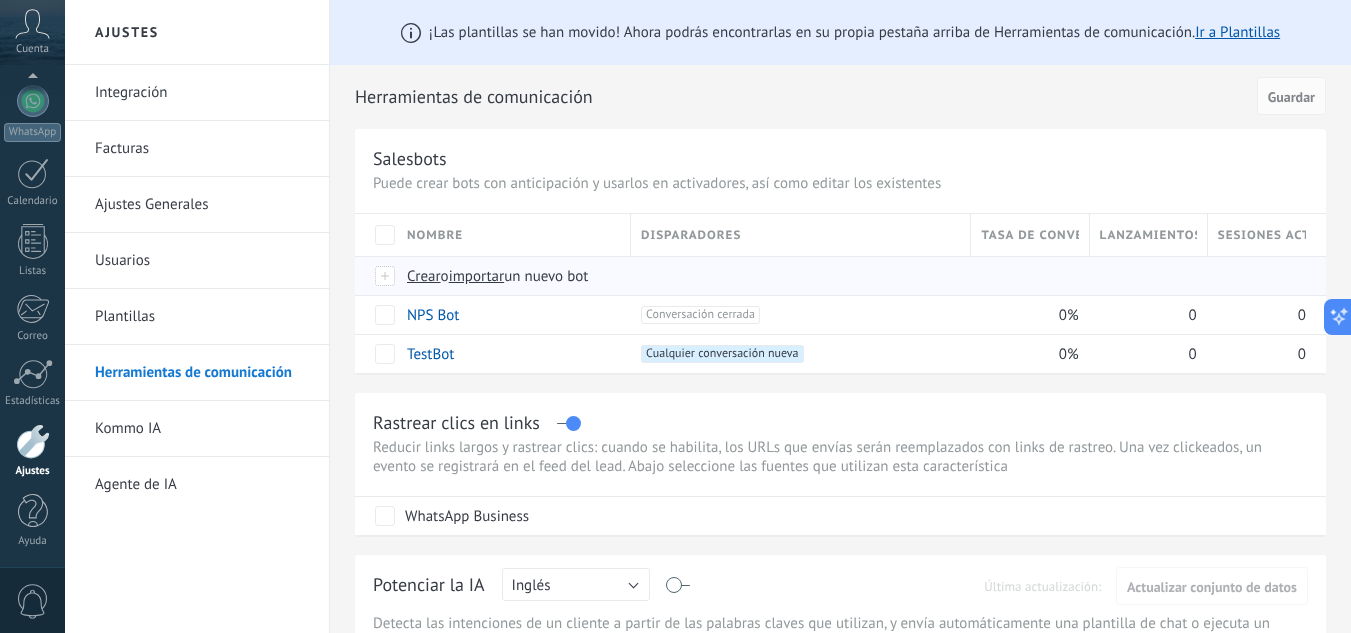 click on "importar" at bounding box center [477, 276] 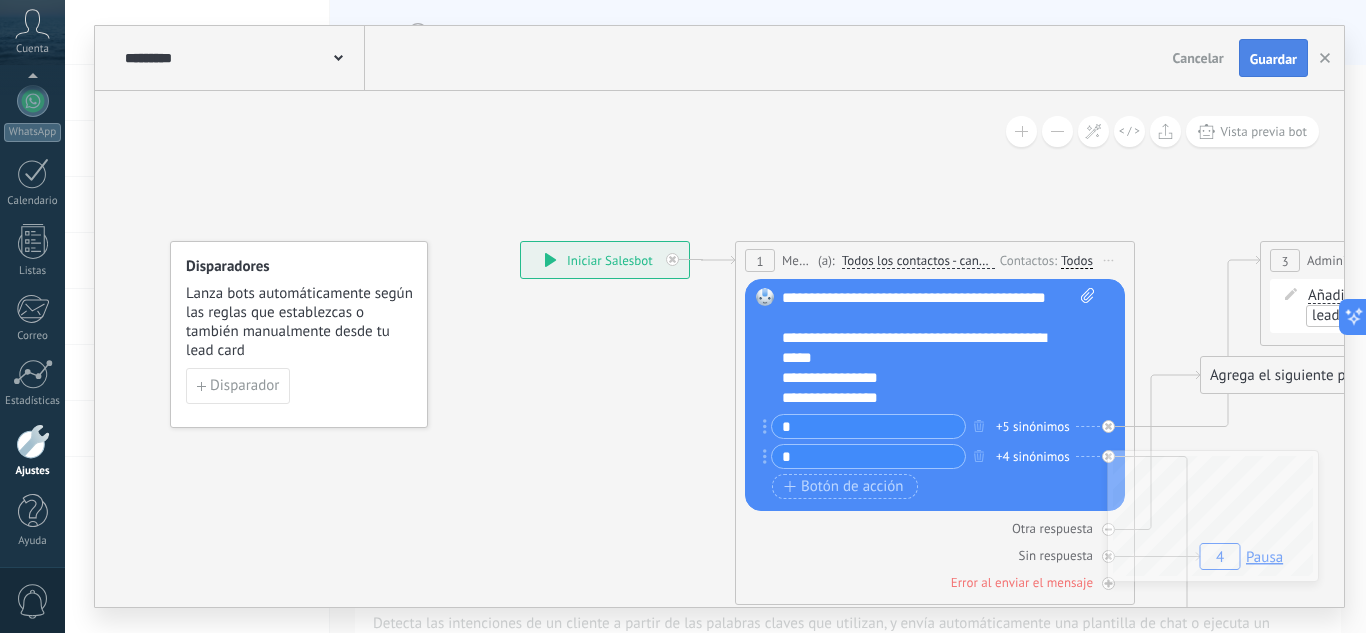 click on "Guardar" at bounding box center [1273, 59] 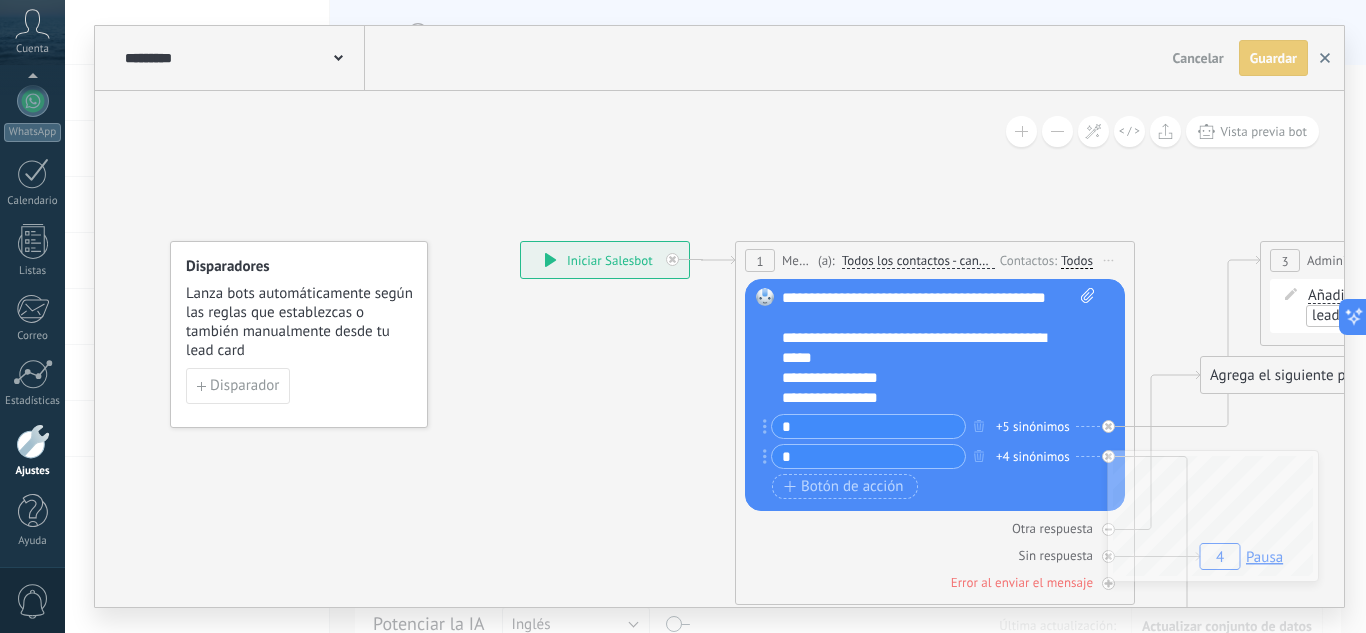 click 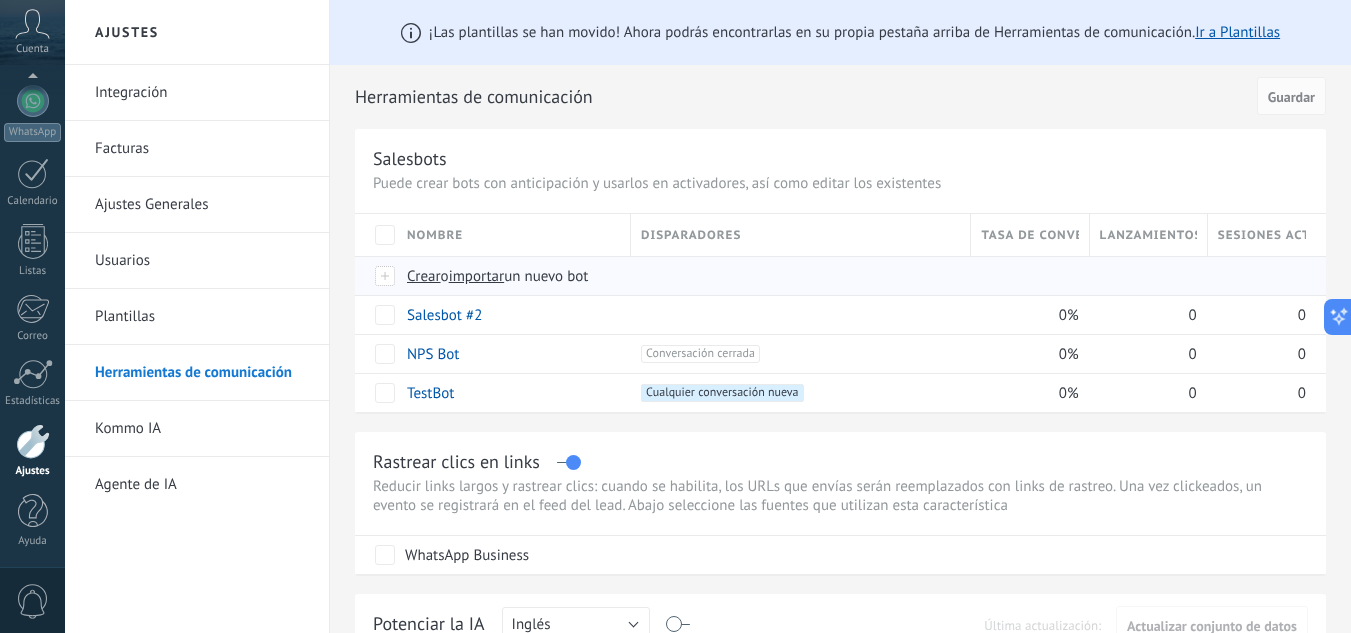 click on "importar" at bounding box center [477, 276] 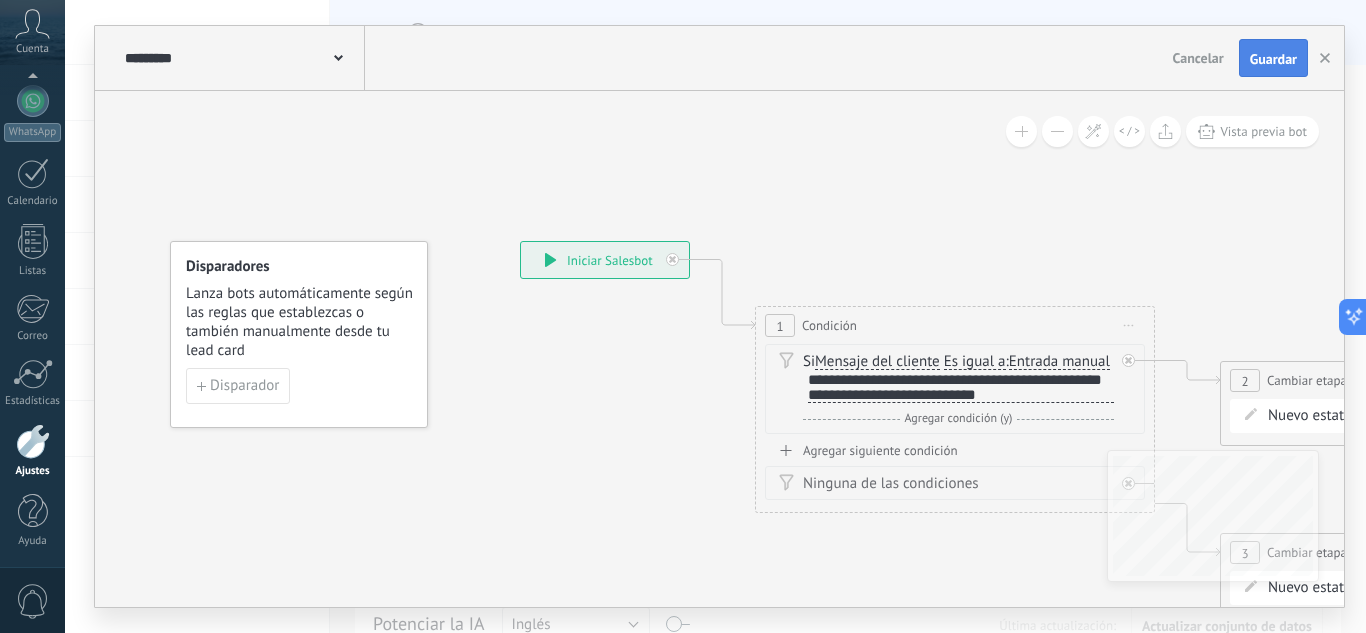 click on "Guardar" at bounding box center [1273, 59] 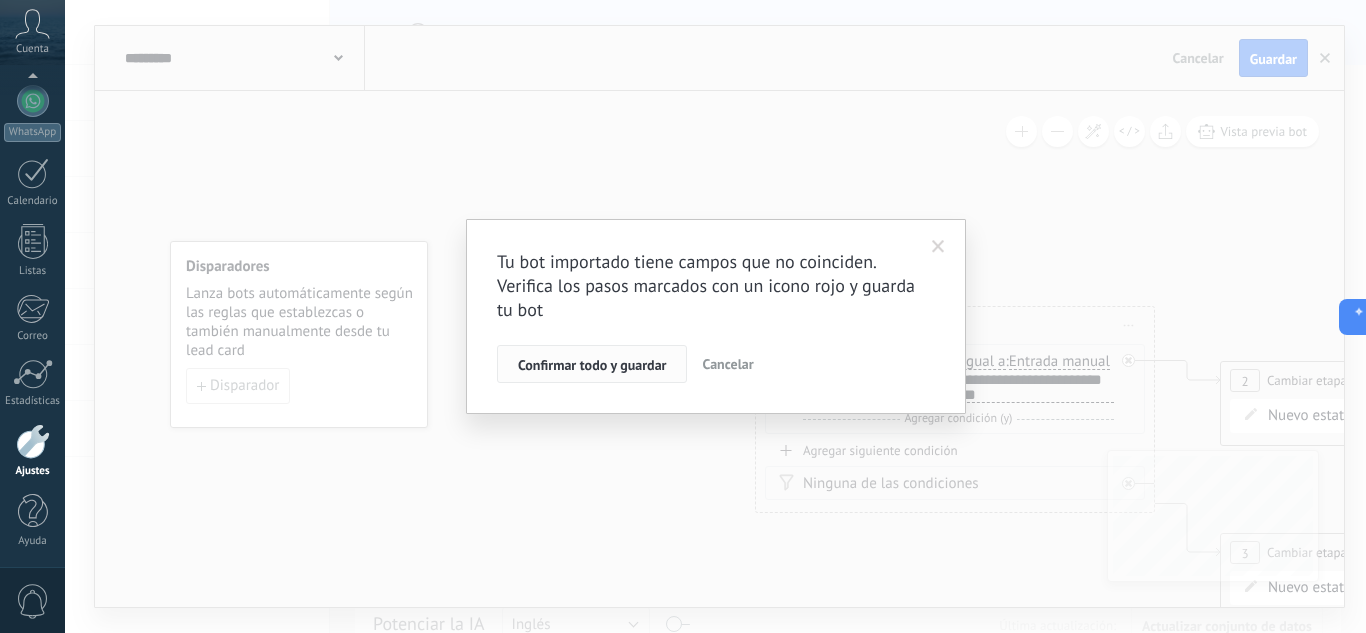 click on "Confirmar todo y guardar" at bounding box center [592, 365] 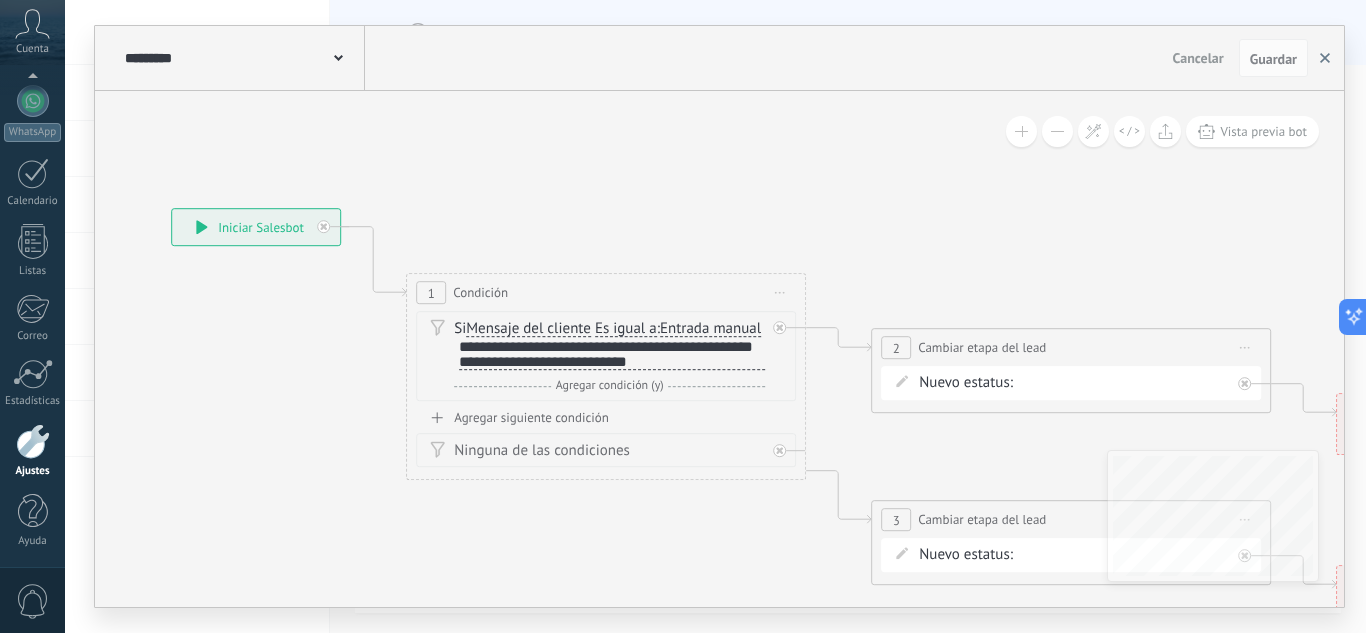 click at bounding box center (1325, 58) 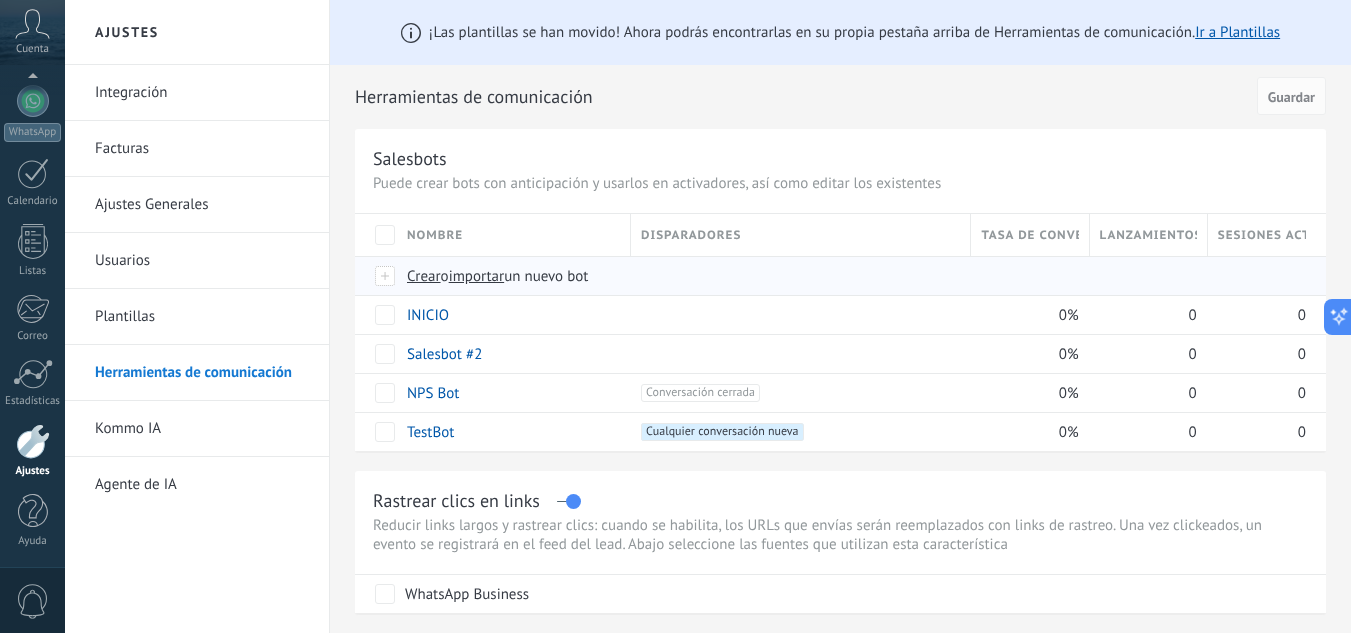 click on "importar" at bounding box center [477, 276] 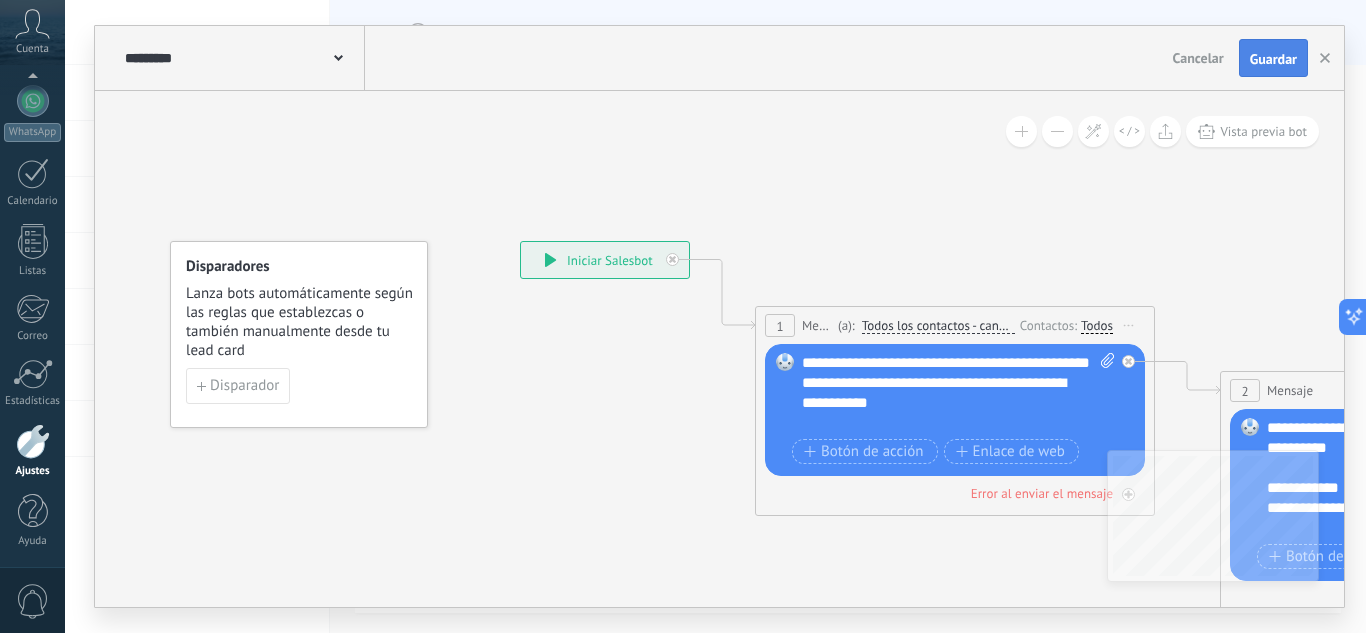 click on "Guardar" at bounding box center [1273, 59] 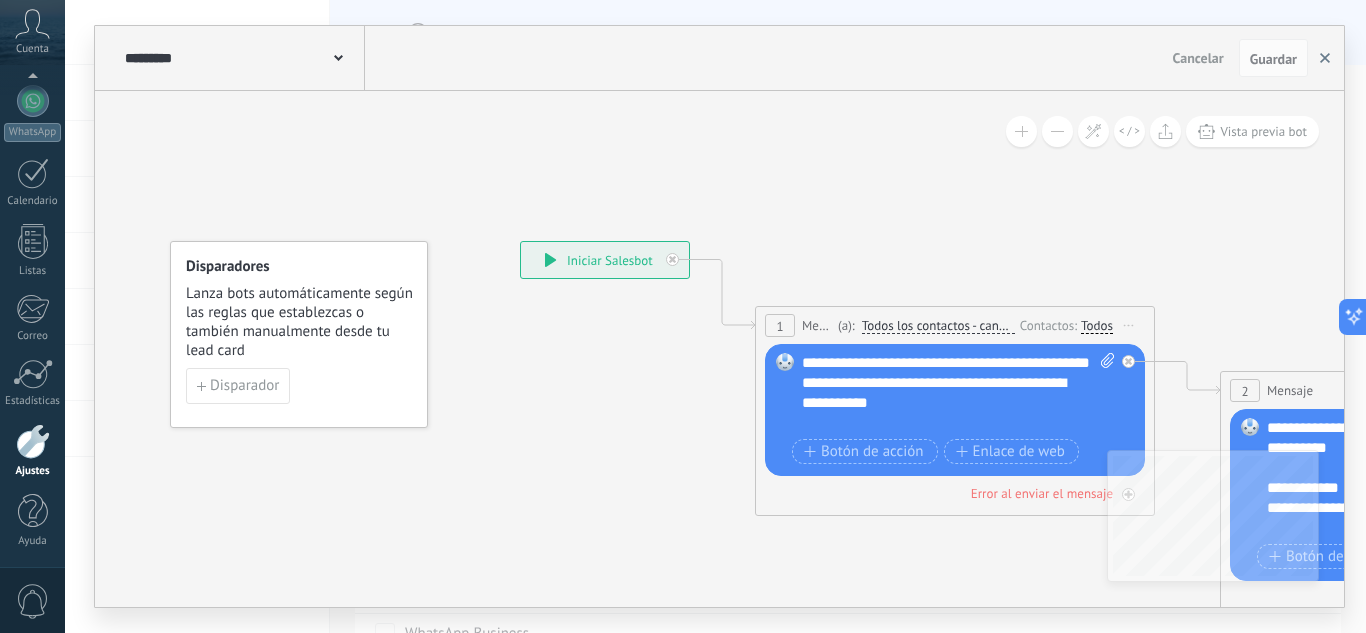 drag, startPoint x: 1286, startPoint y: 66, endPoint x: 1324, endPoint y: 56, distance: 39.293766 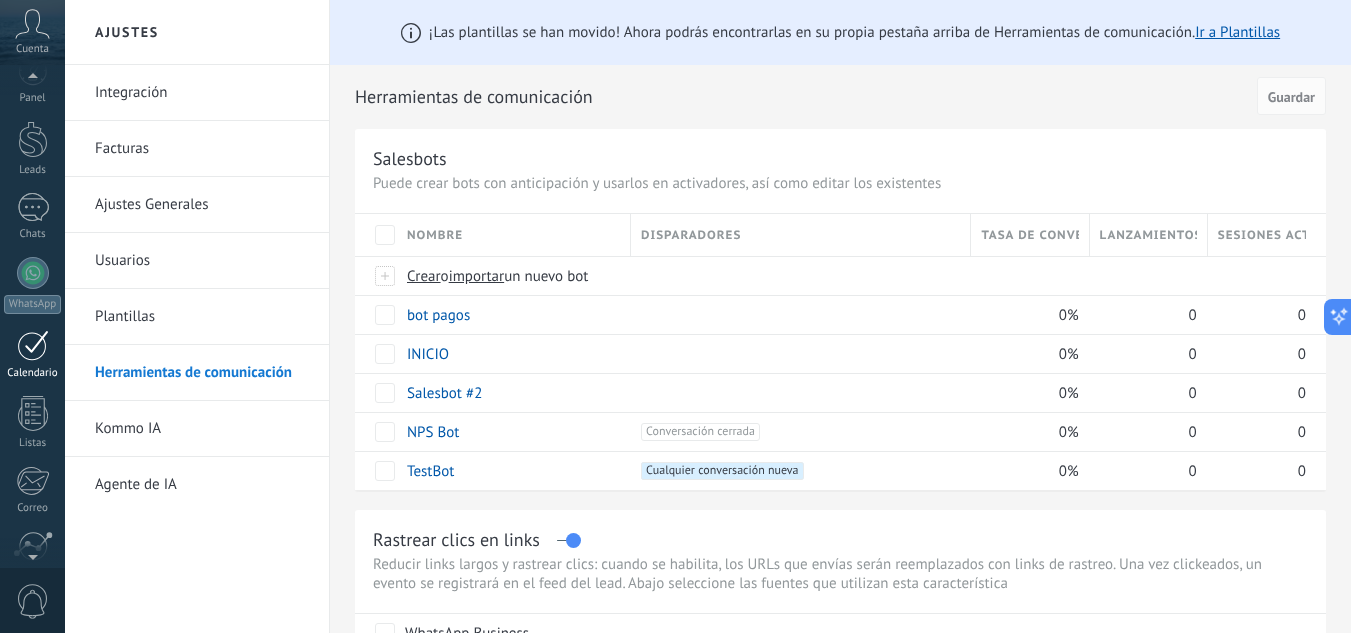 scroll, scrollTop: 26, scrollLeft: 0, axis: vertical 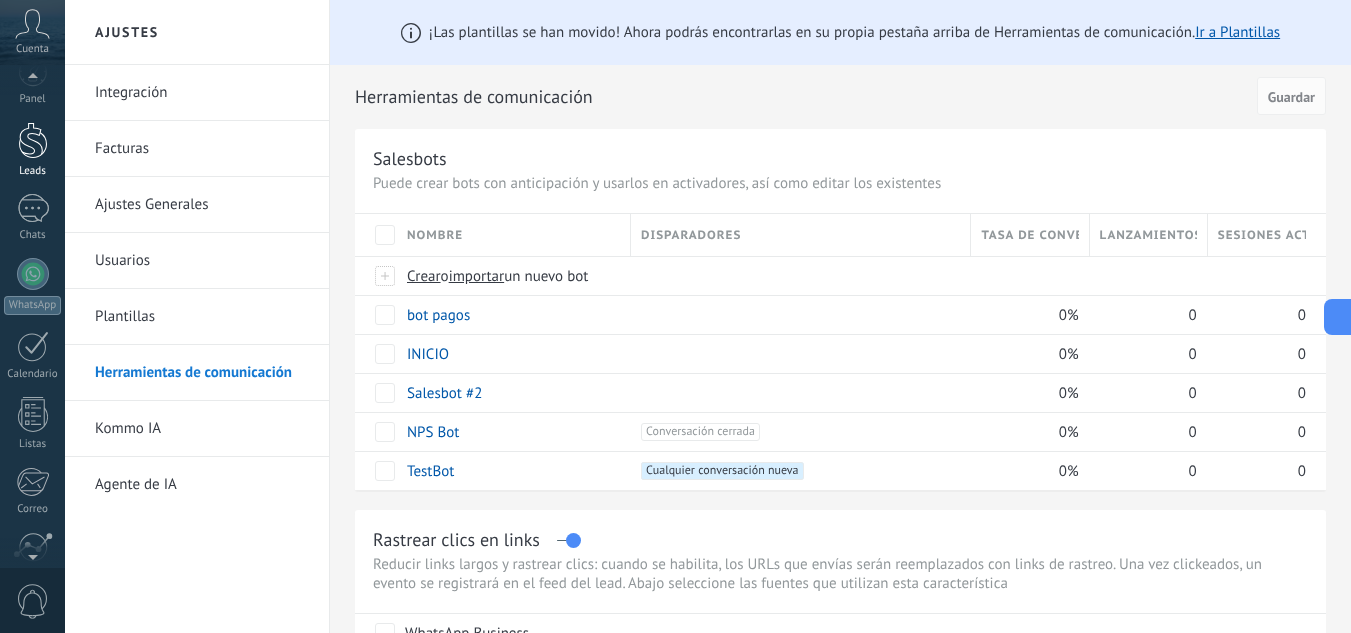 click on "Leads" at bounding box center [33, 171] 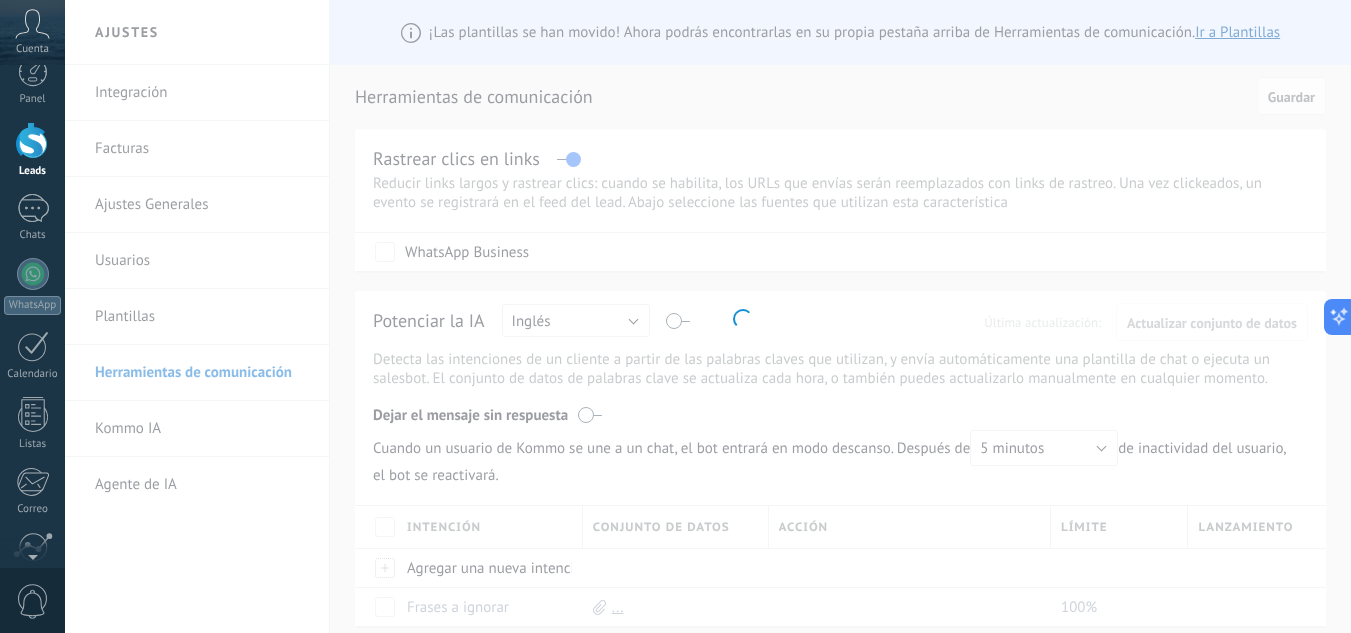 scroll, scrollTop: 0, scrollLeft: 0, axis: both 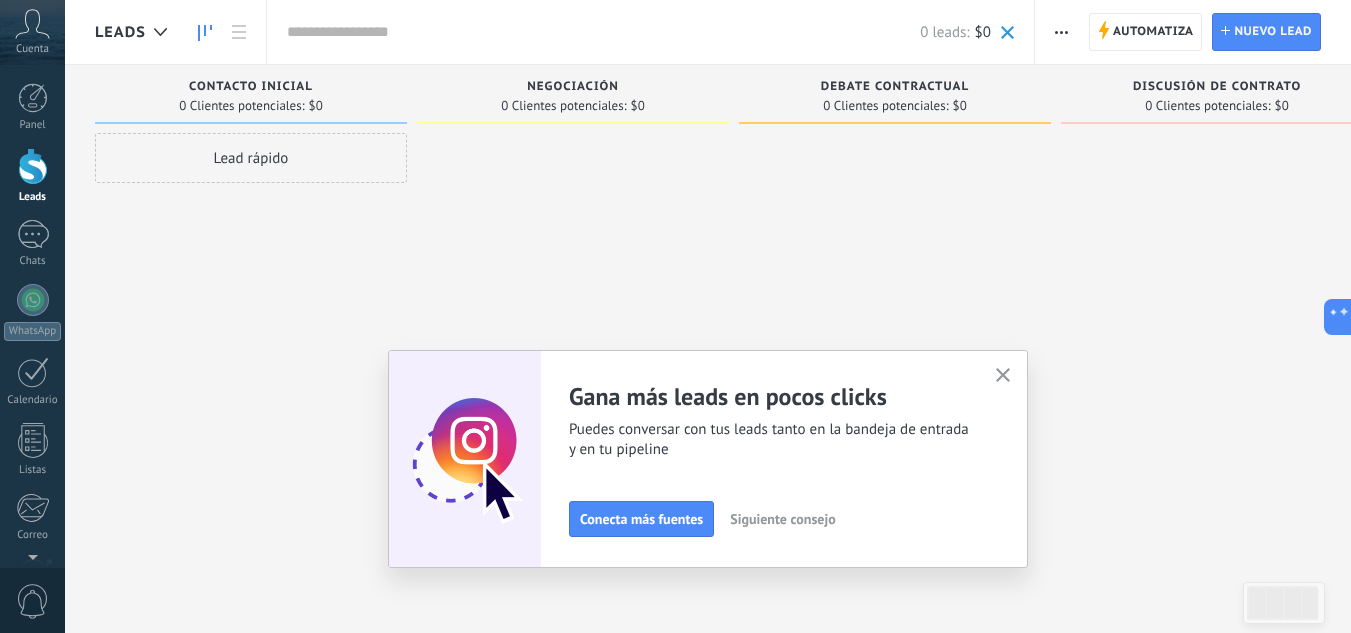 click on "0  Clientes potenciales:" at bounding box center [885, 106] 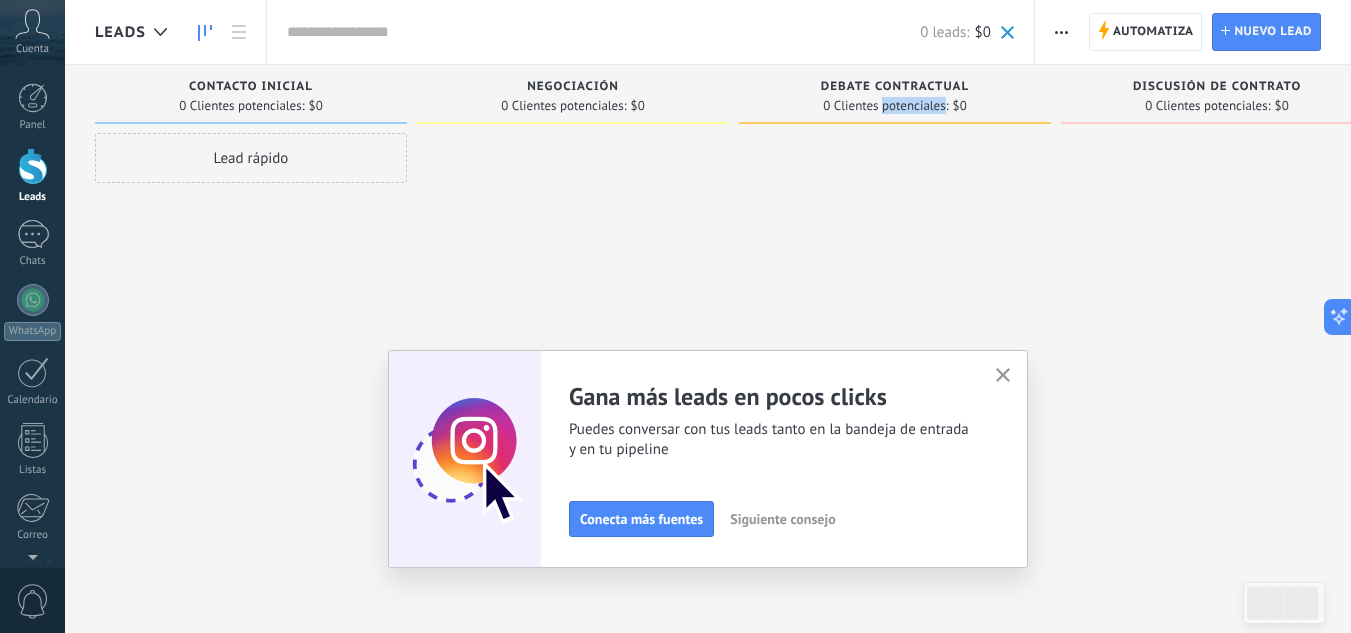 click on "0  Clientes potenciales:" at bounding box center (885, 106) 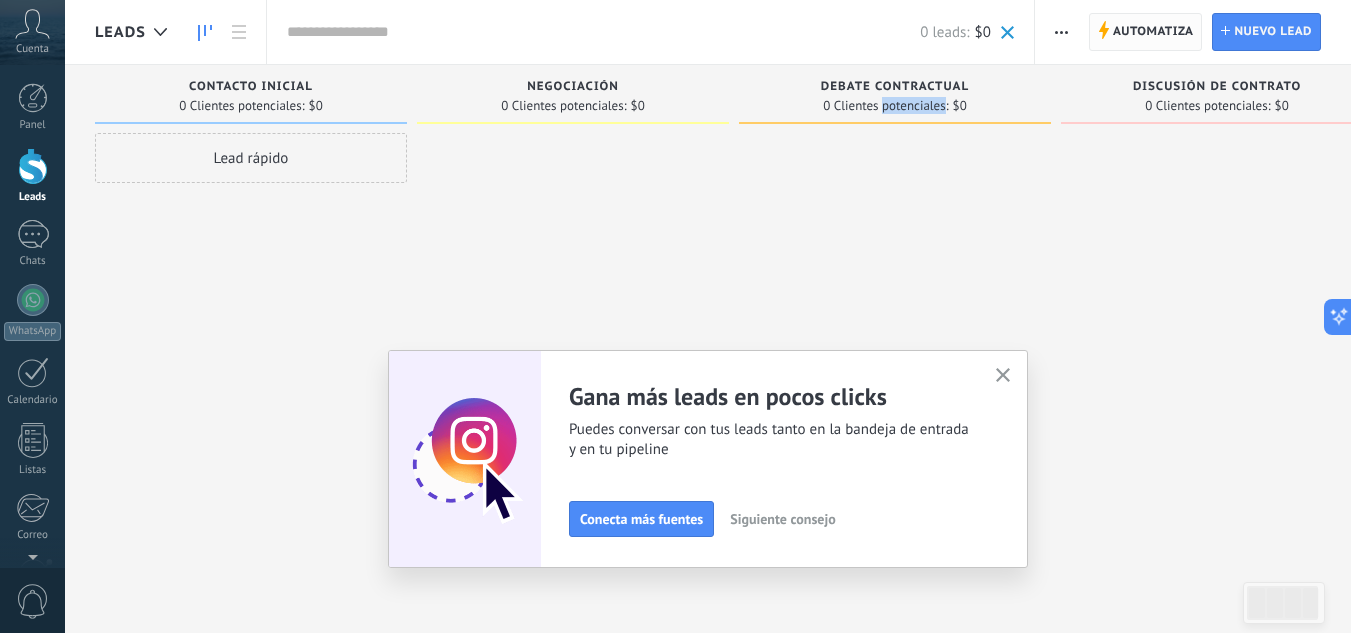 click on "Automatiza Automatiza" at bounding box center [1146, 32] 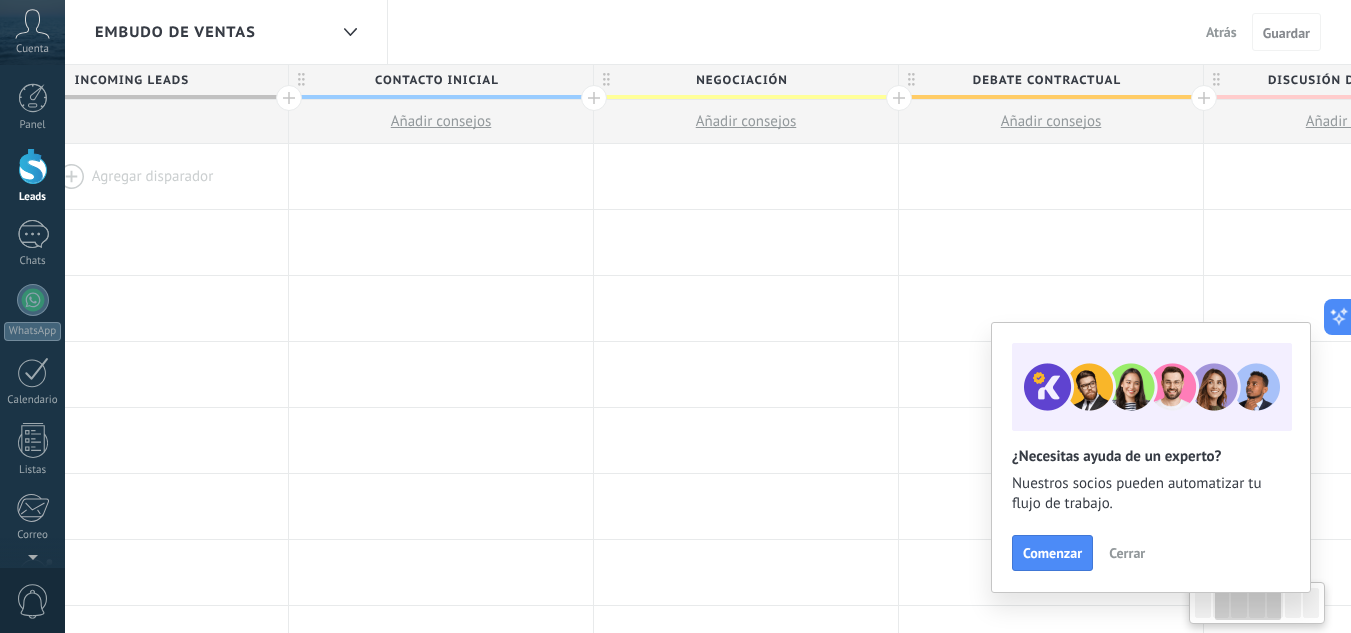 scroll, scrollTop: 0, scrollLeft: 410, axis: horizontal 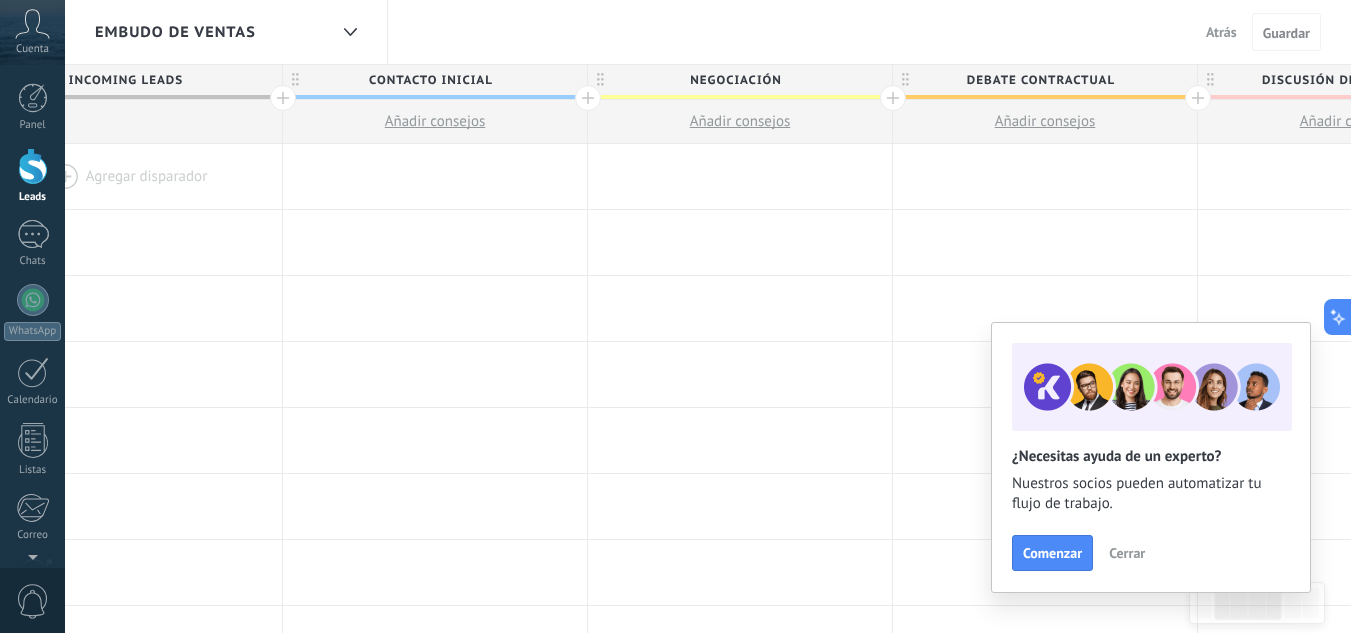 click on "Debate contractual" at bounding box center [1040, 80] 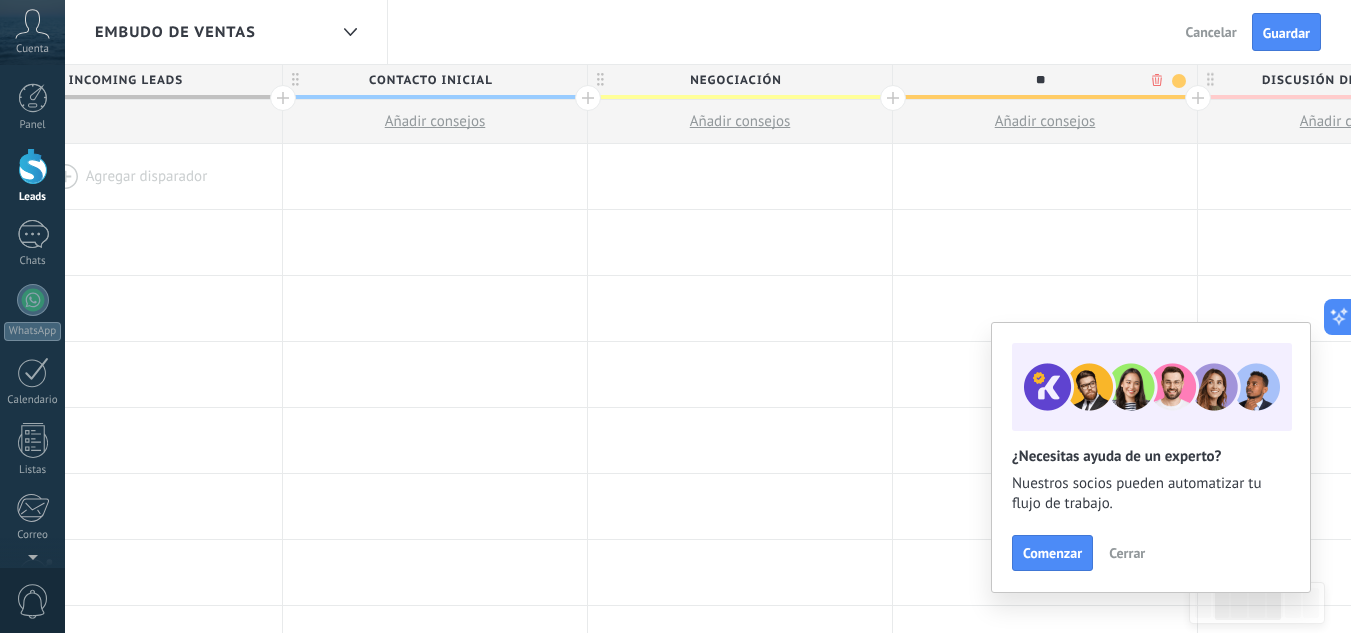 type on "*" 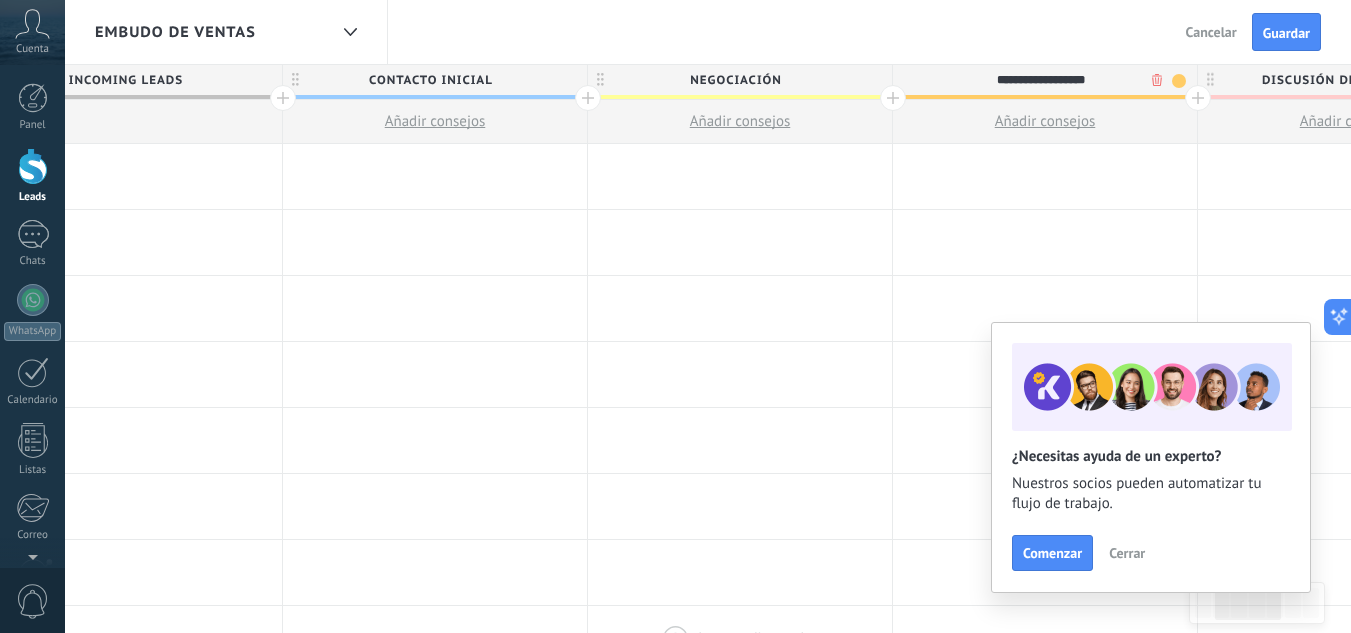 type on "**********" 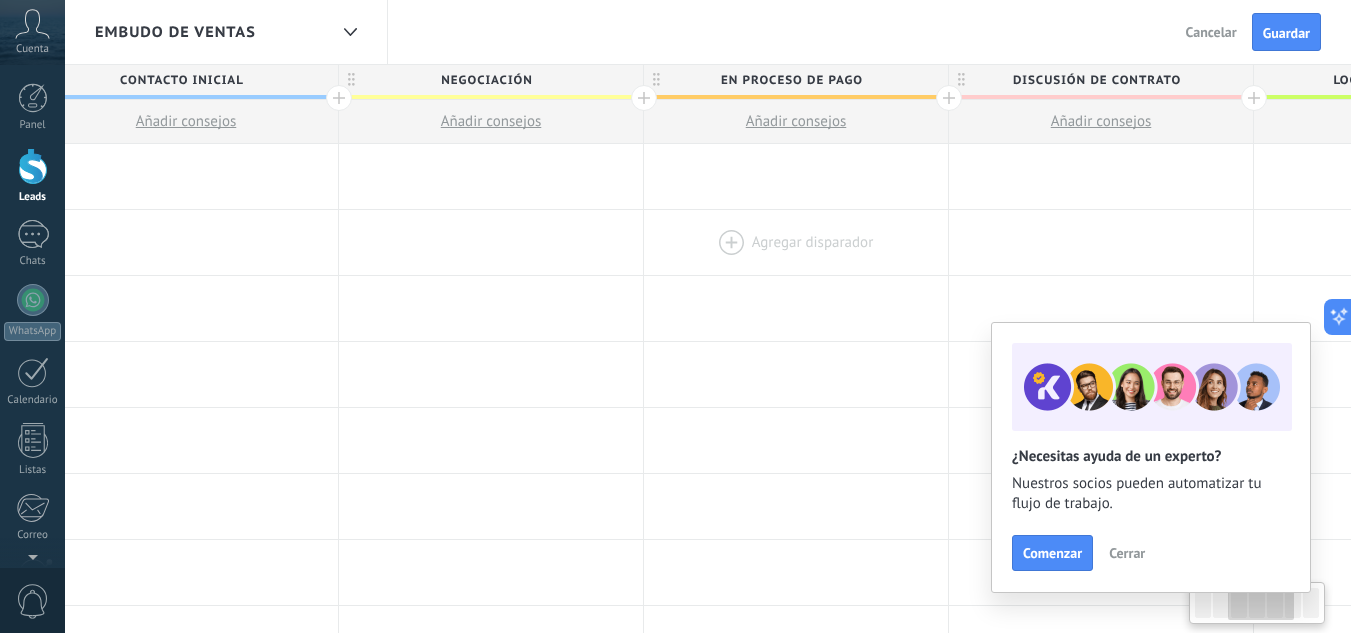 scroll, scrollTop: 0, scrollLeft: 660, axis: horizontal 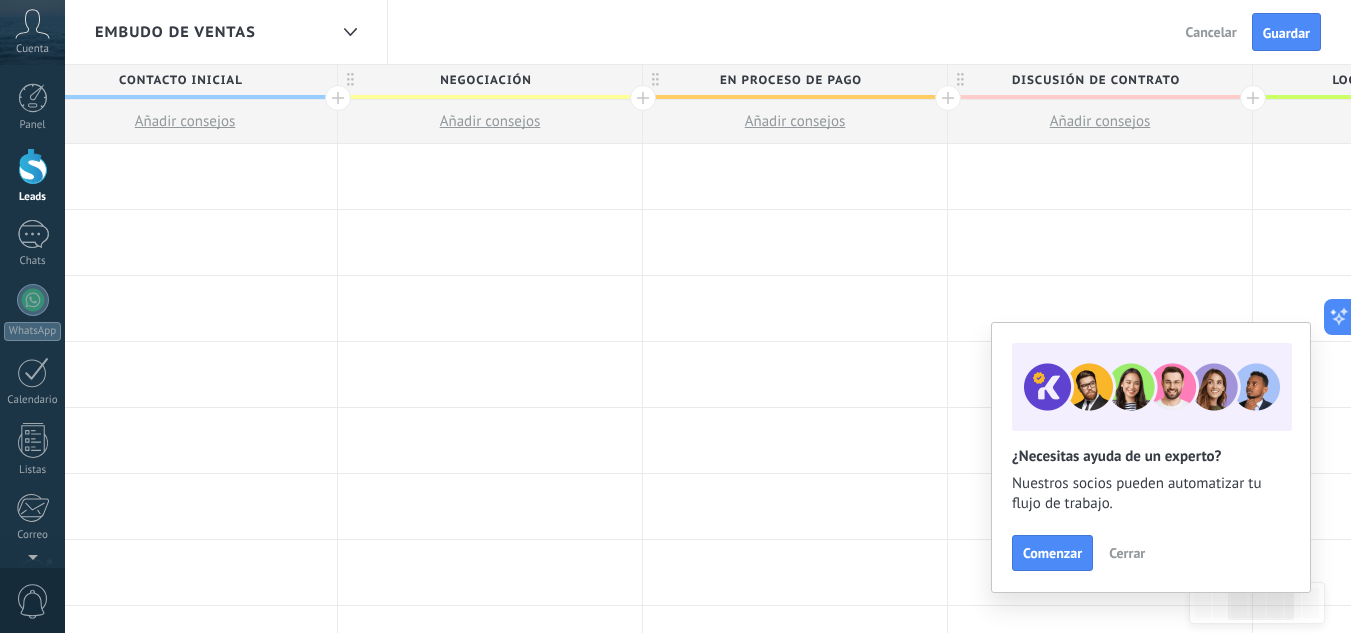 click on "Discusión de contrato" at bounding box center [1095, 80] 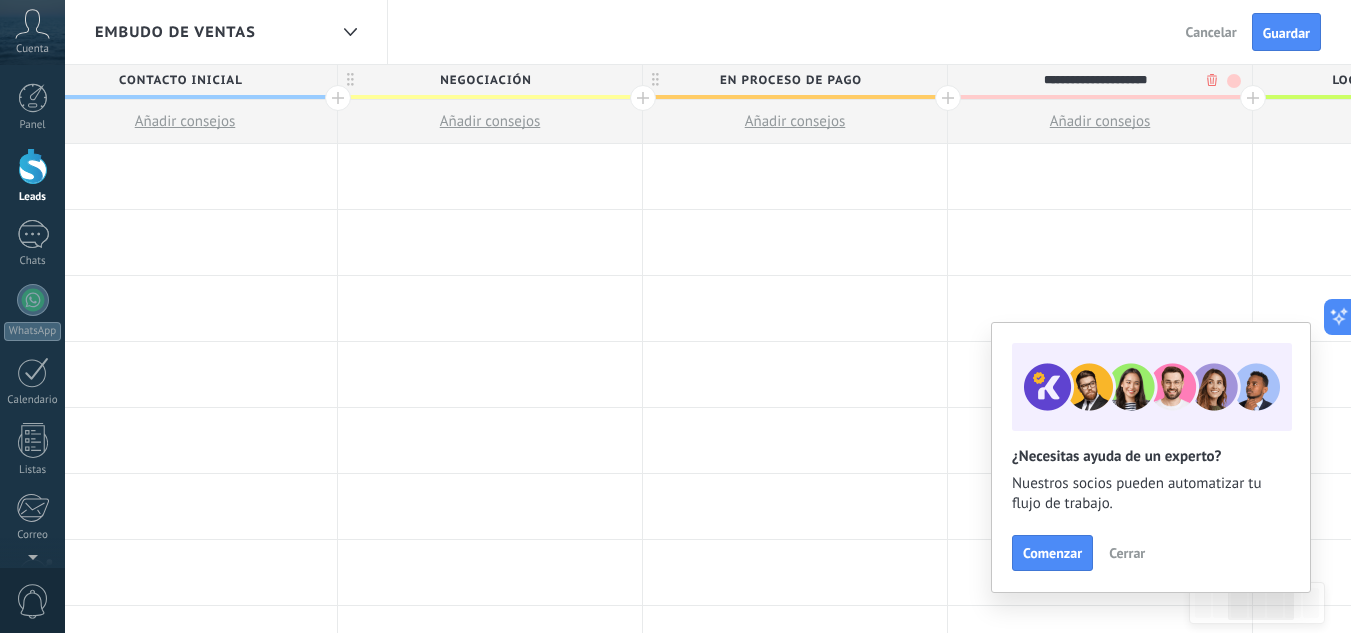 click on "**********" at bounding box center [1095, 80] 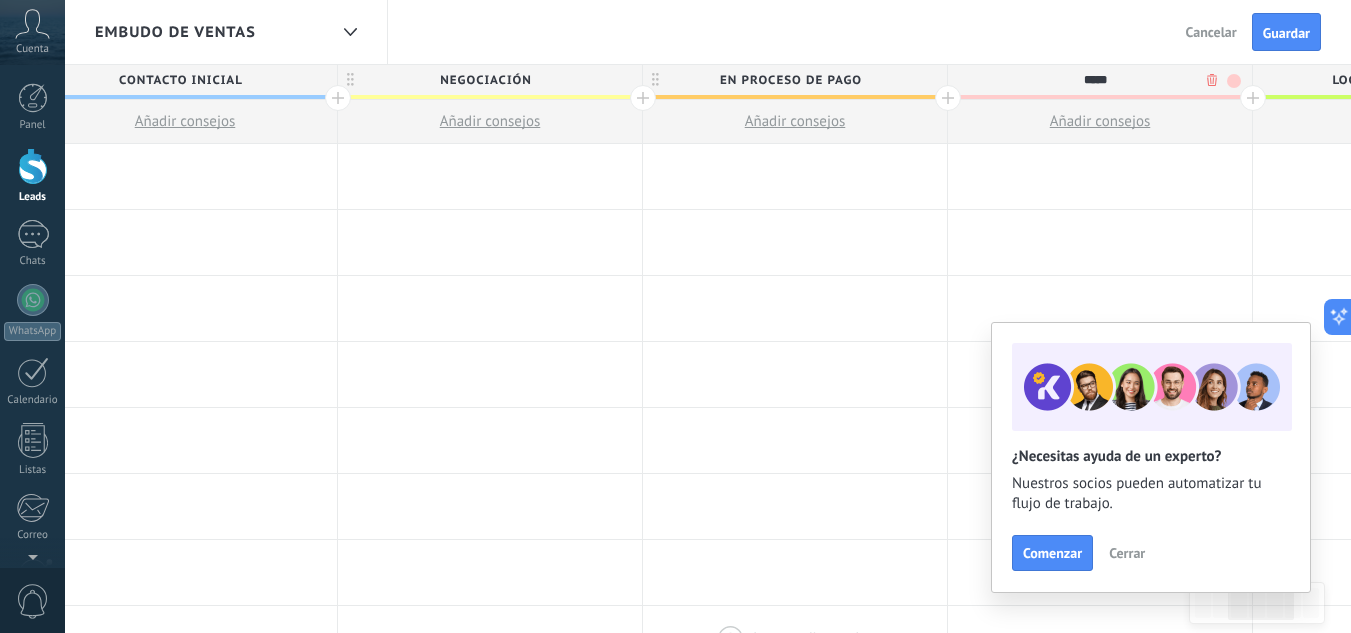 type on "*****" 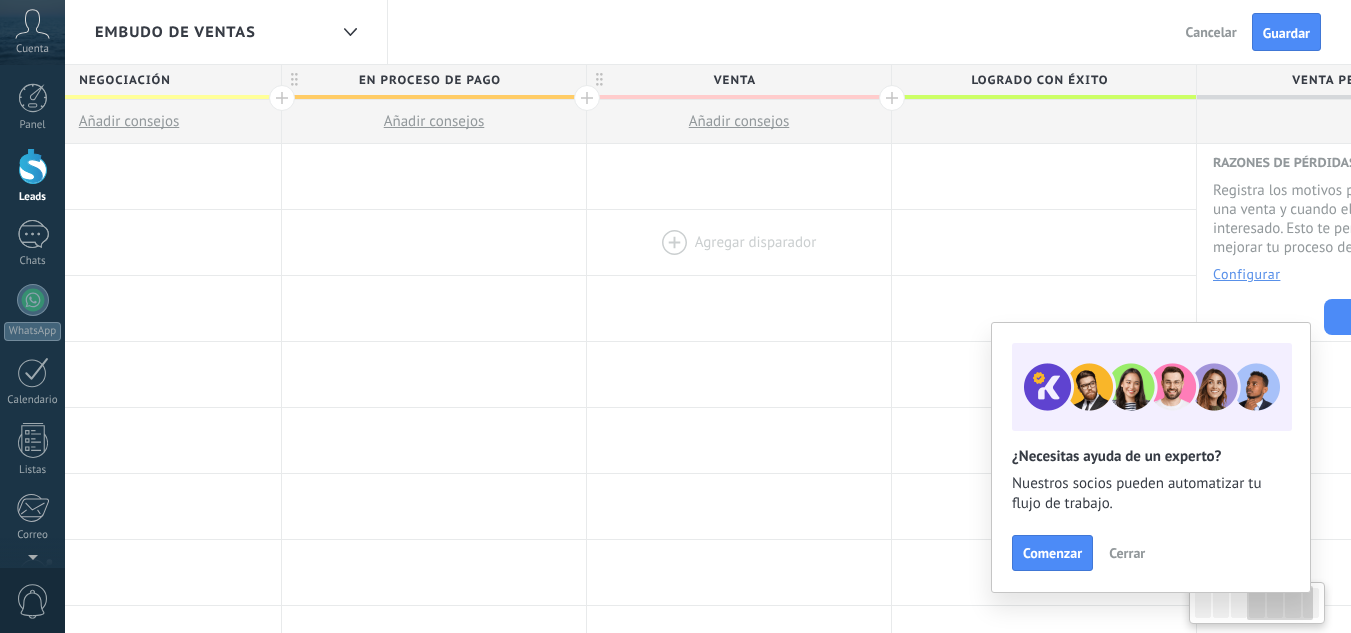 scroll, scrollTop: 0, scrollLeft: 1023, axis: horizontal 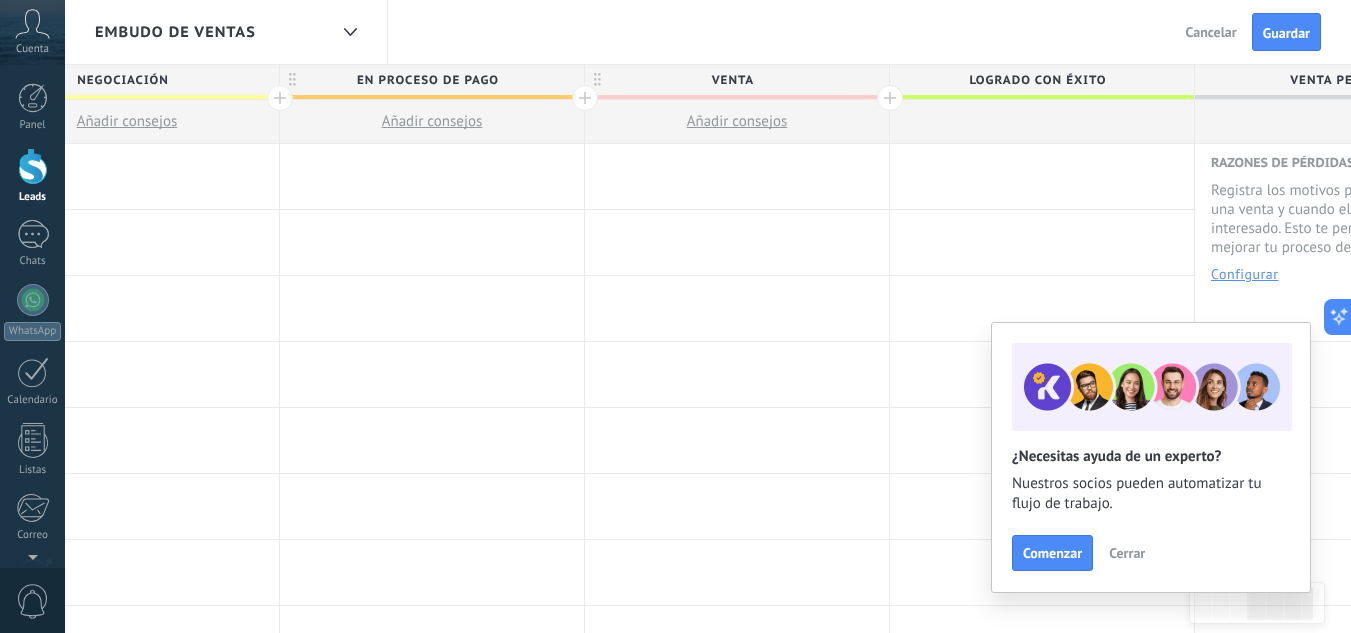 click on "Logrado con éxito" at bounding box center (1037, 80) 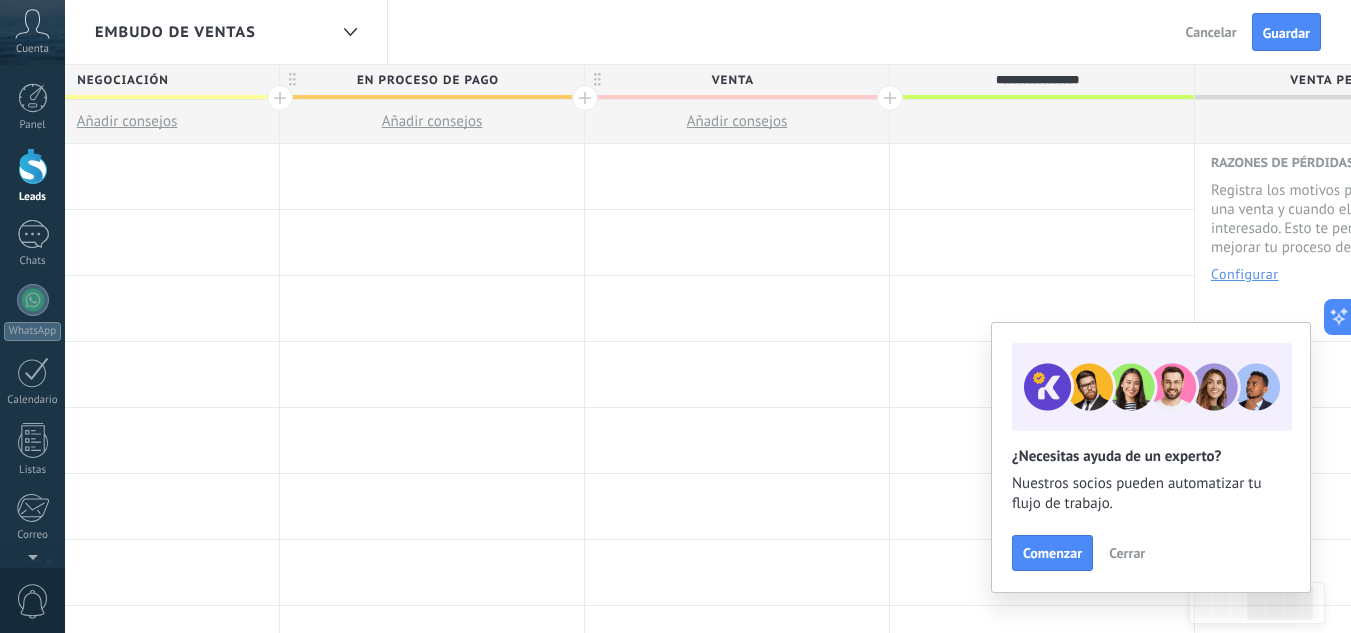 click on "**********" at bounding box center (1037, 80) 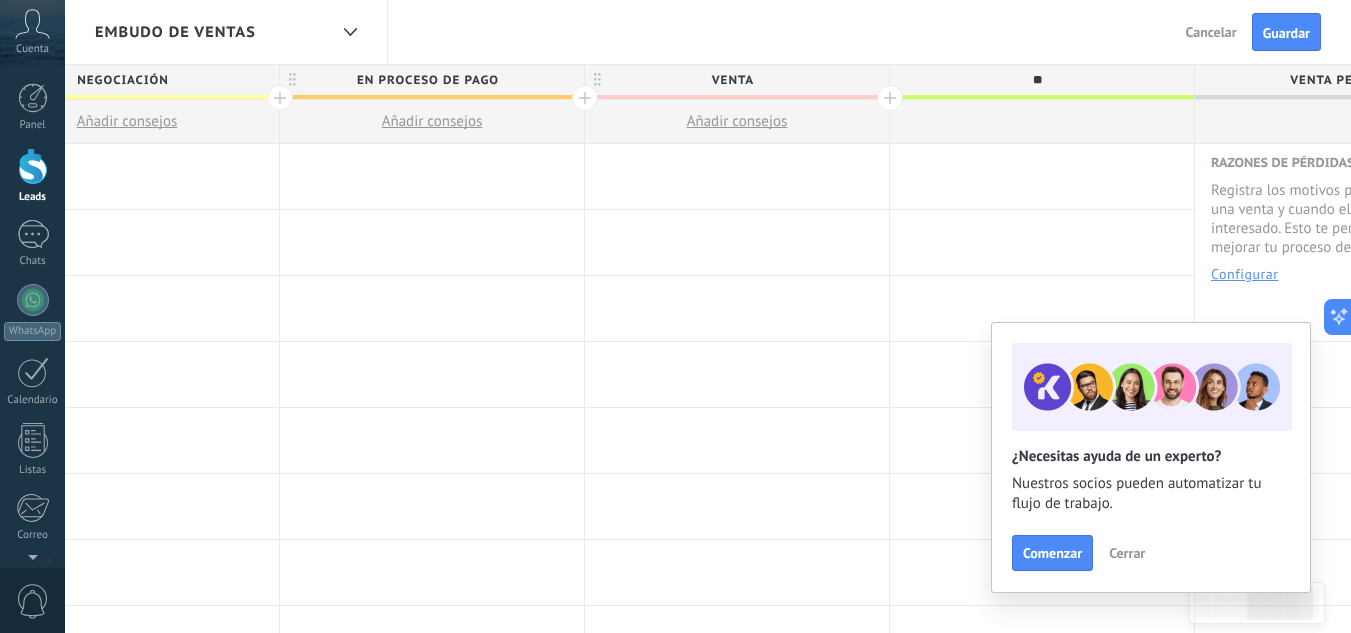 type on "*" 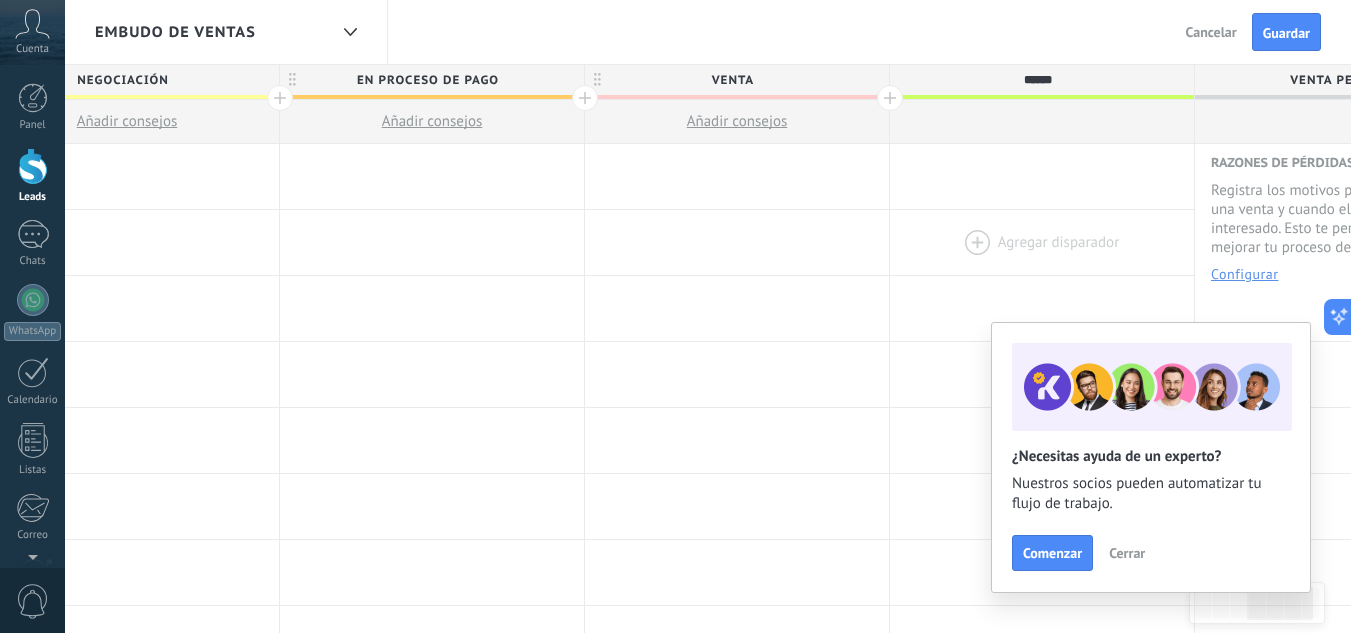type on "******" 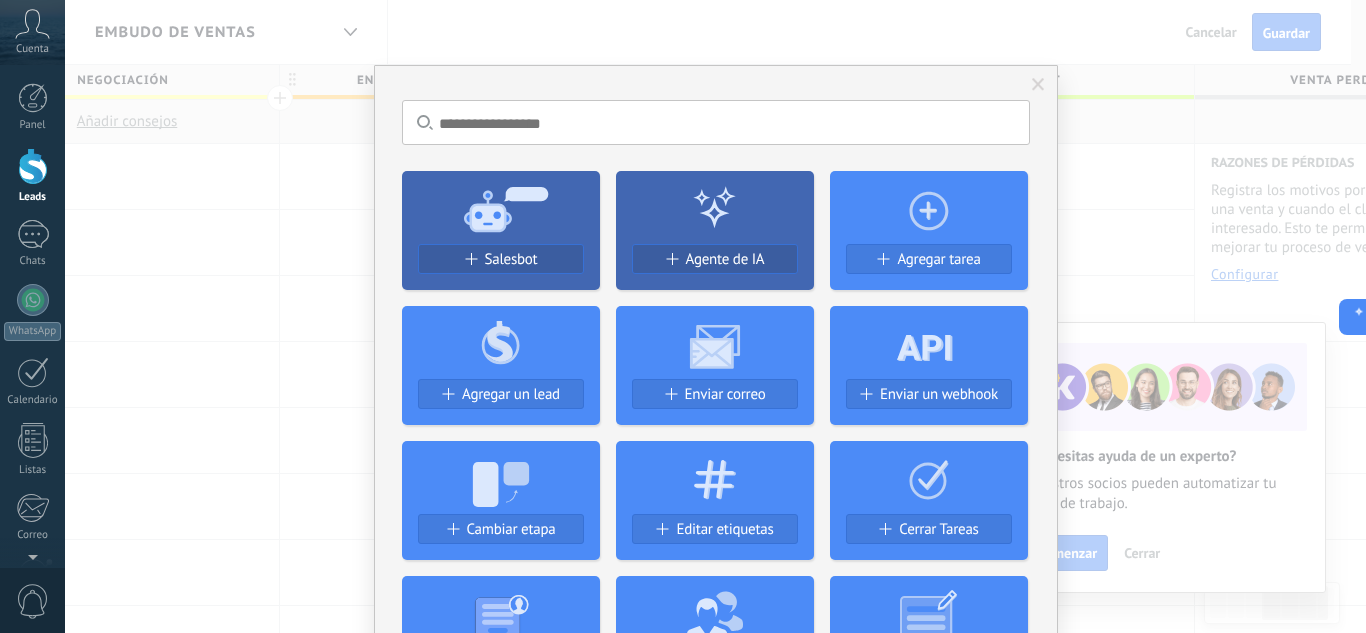 click on "No hay resultados Salesbot Agente de IA Agregar tarea Agregar un lead Enviar correo Enviar un webhook Cambiar etapa Editar etiquetas Cerrar Tareas Generar formulario Cambiar el usuario responsable del lead Cambiar campo Borrar archivos Widgets" at bounding box center (715, 316) 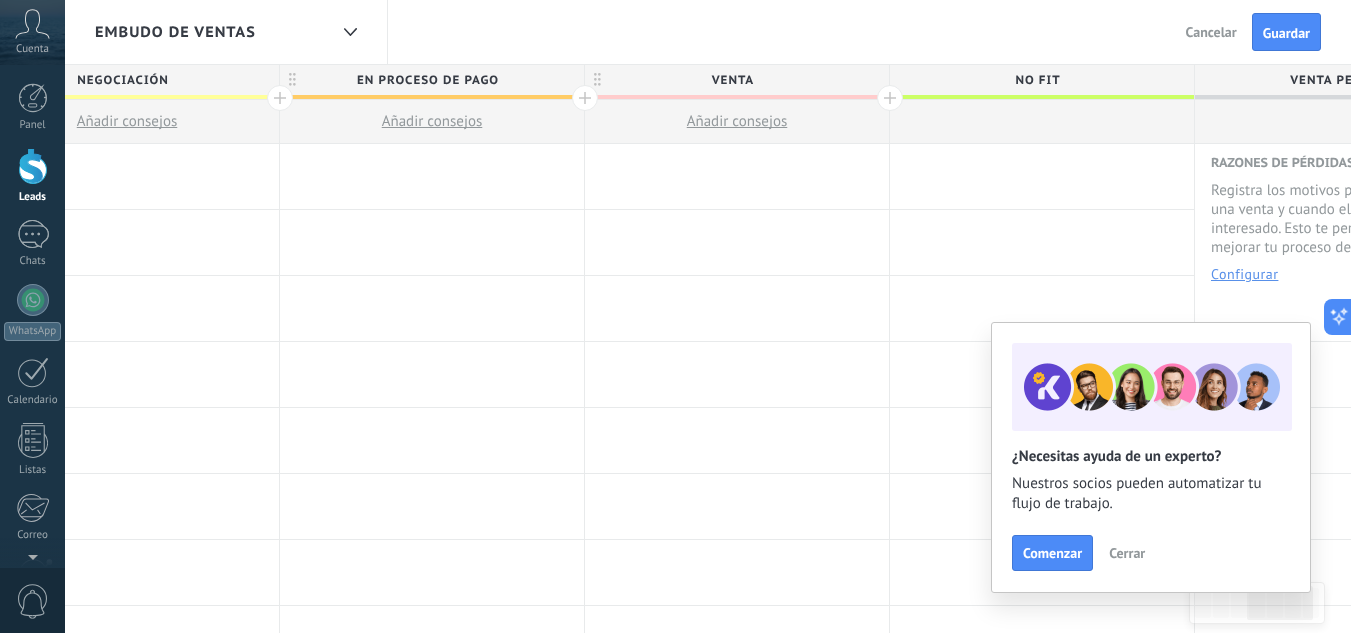click on "no fit" at bounding box center [1037, 80] 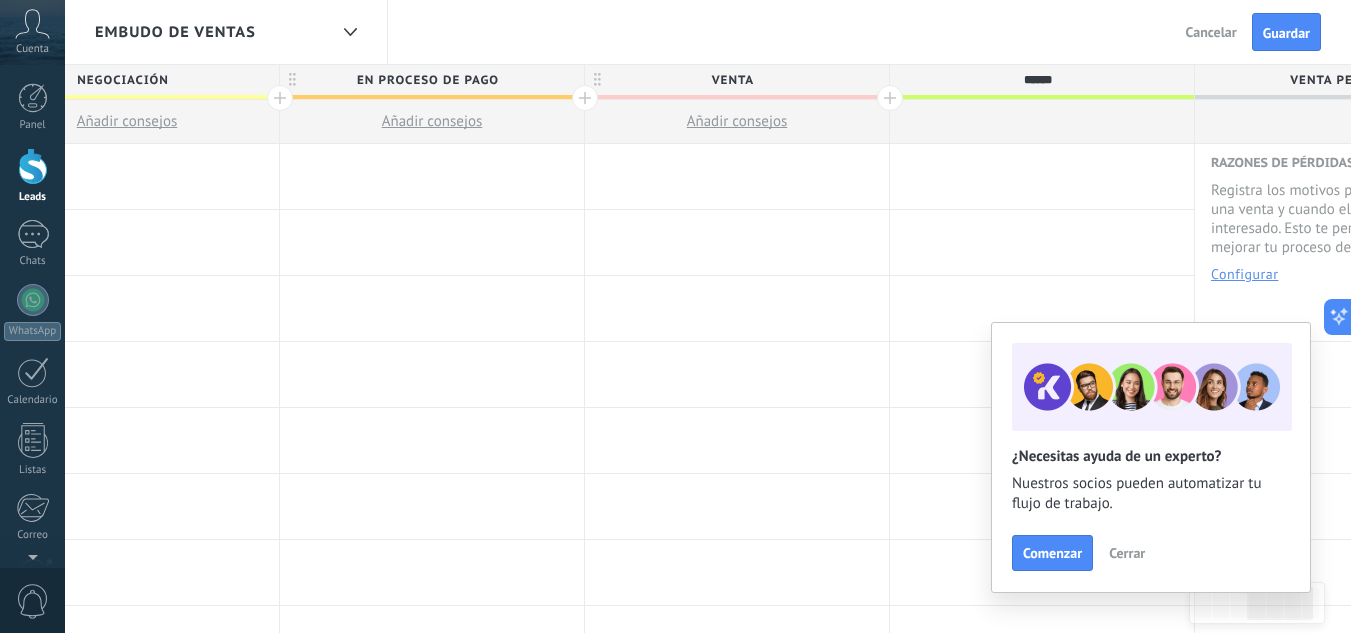 click on "venta" at bounding box center [732, 80] 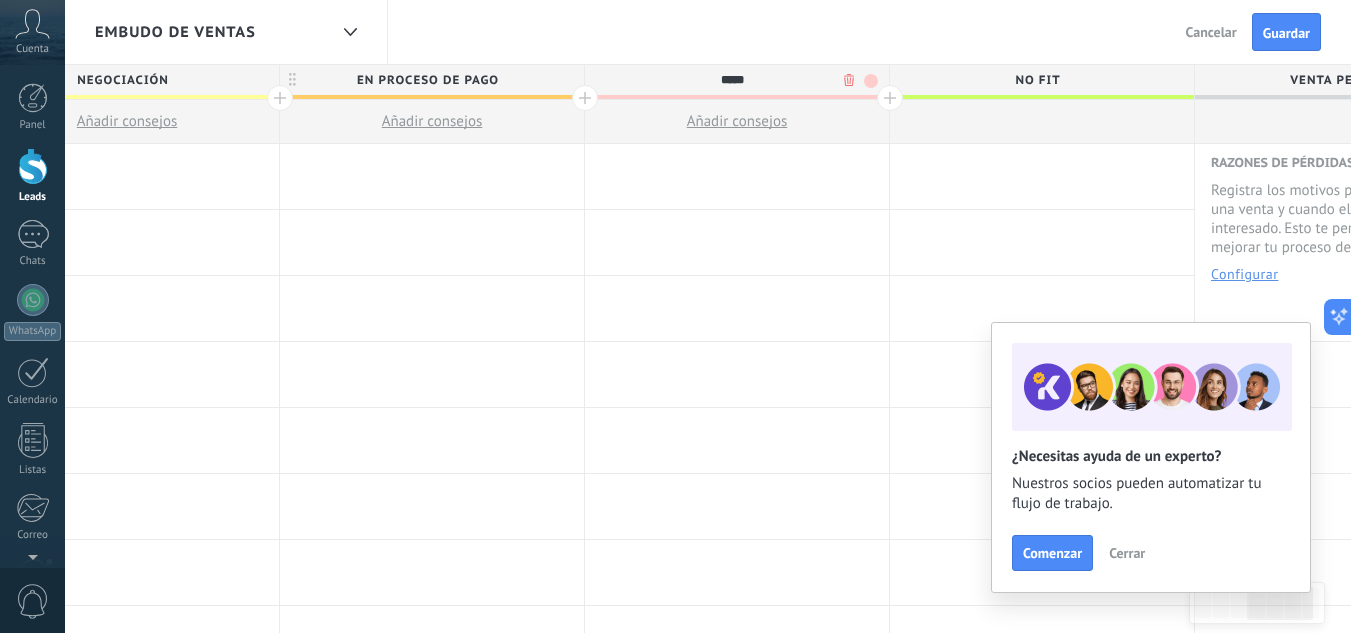 click at bounding box center (890, 98) 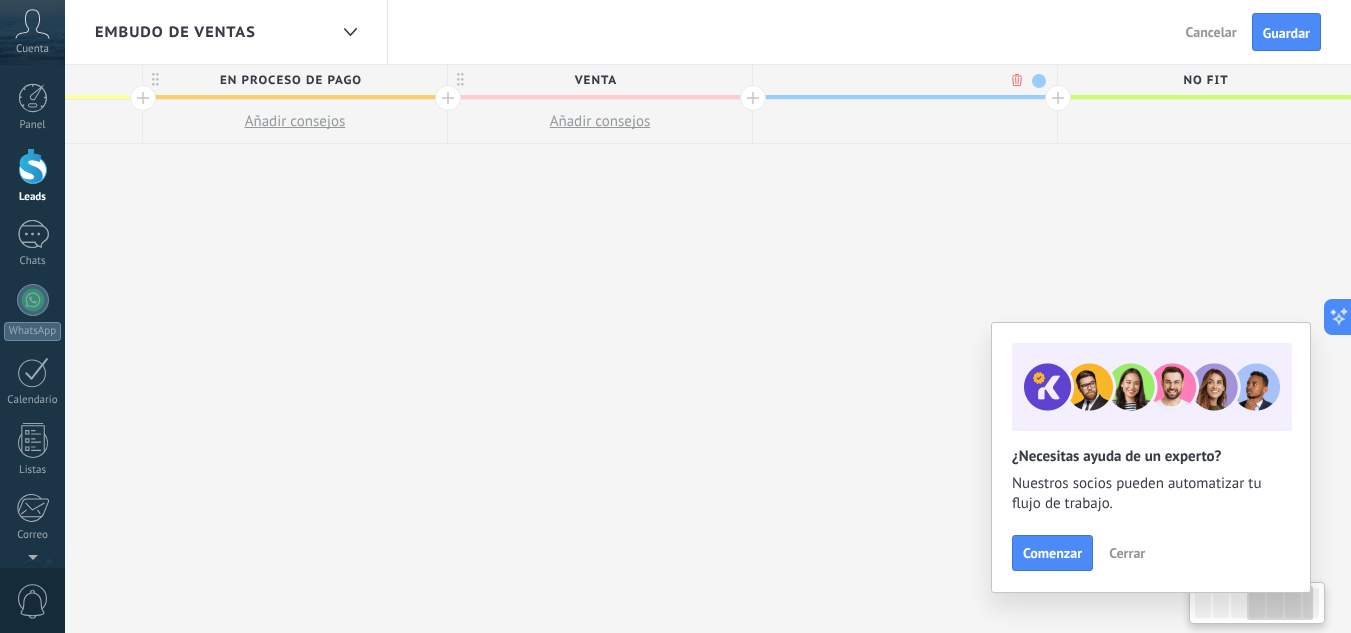 scroll, scrollTop: 0, scrollLeft: 1171, axis: horizontal 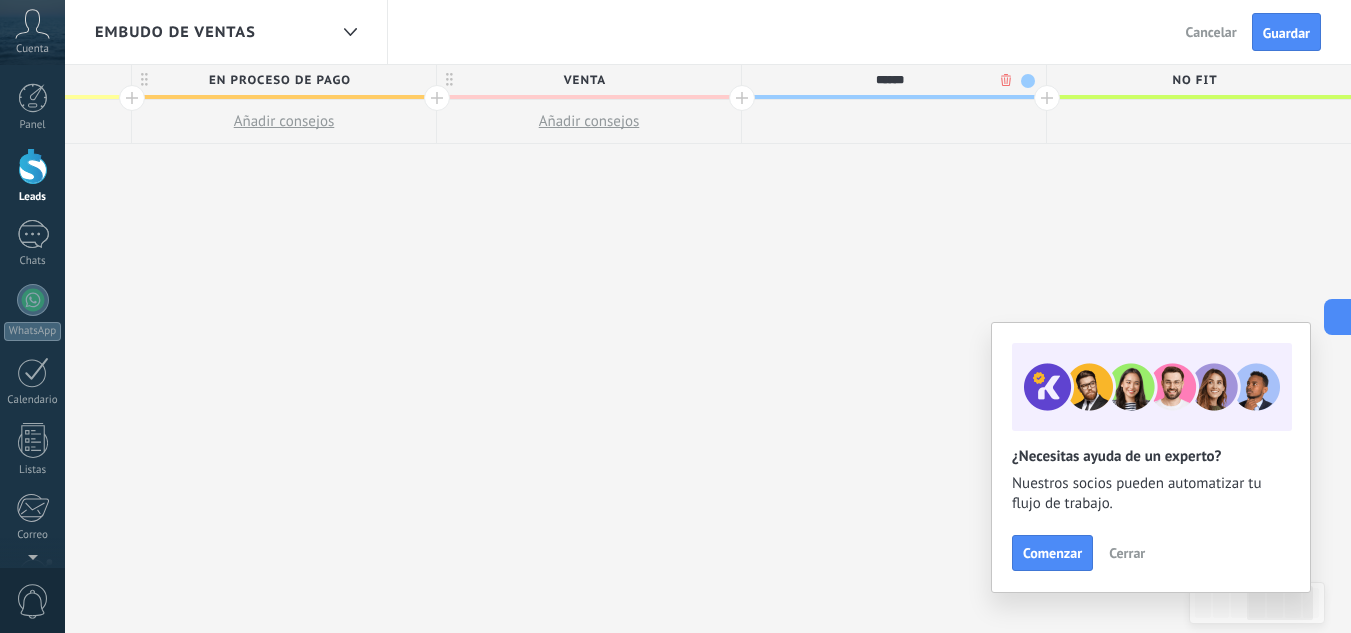 type on "******" 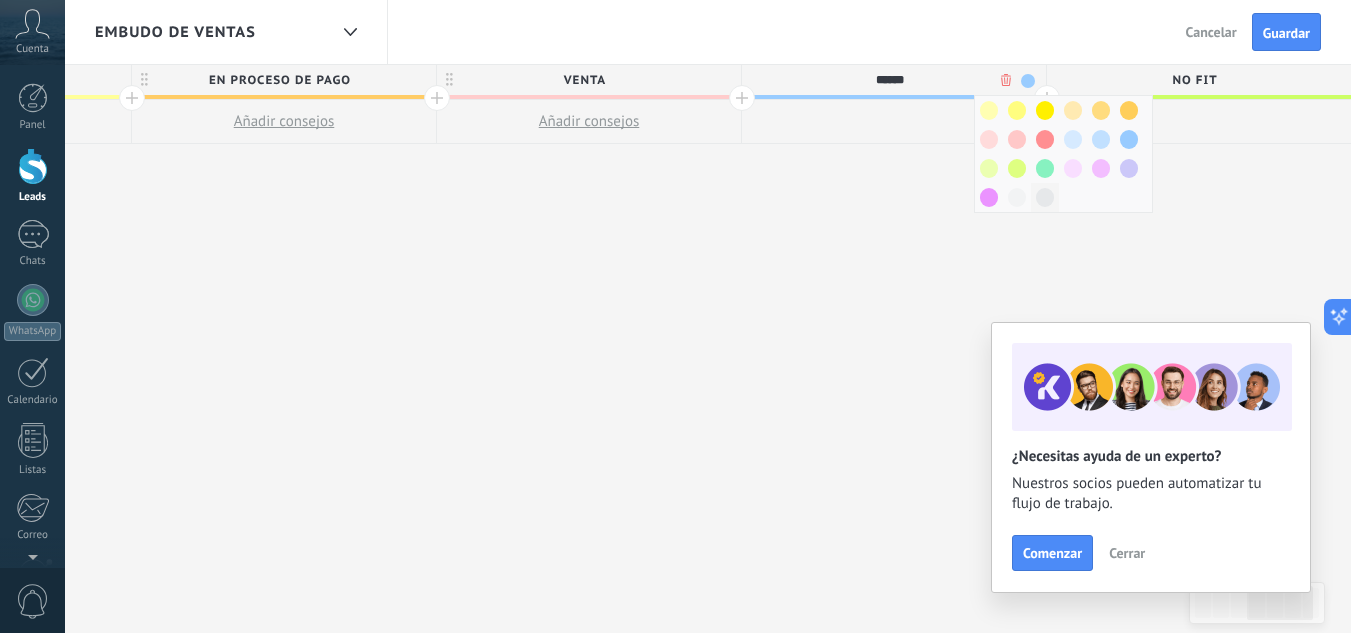 click at bounding box center (1045, 197) 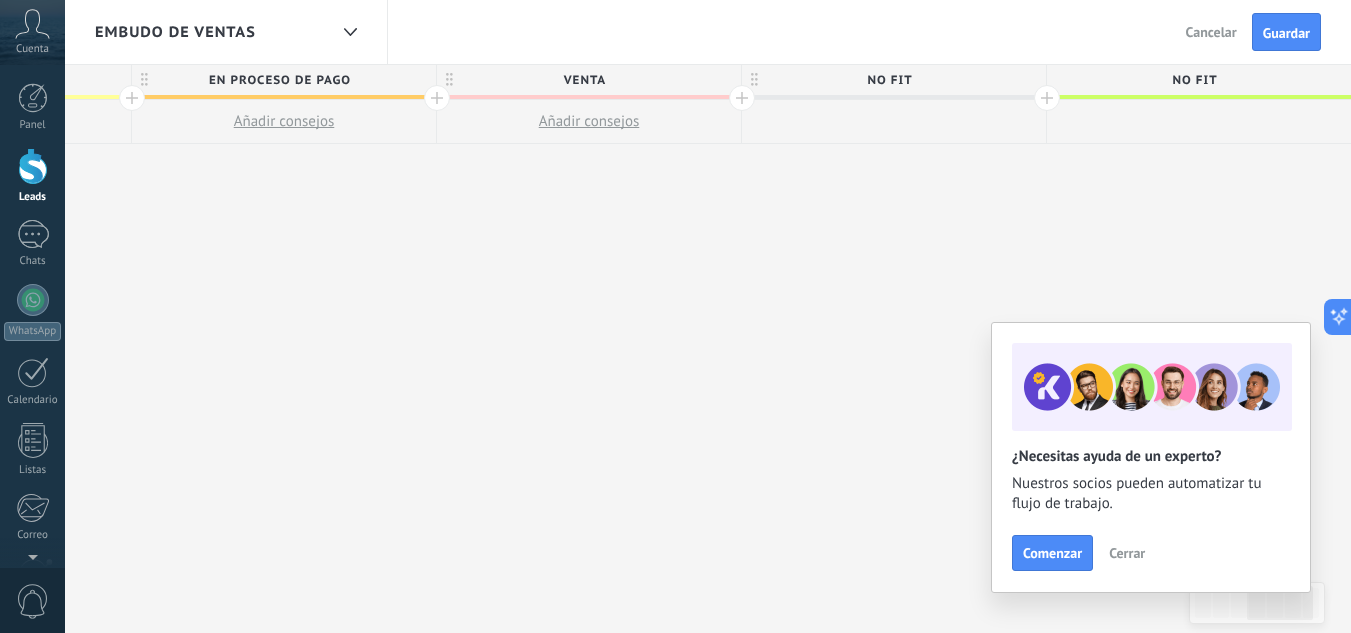 click at bounding box center [589, 97] 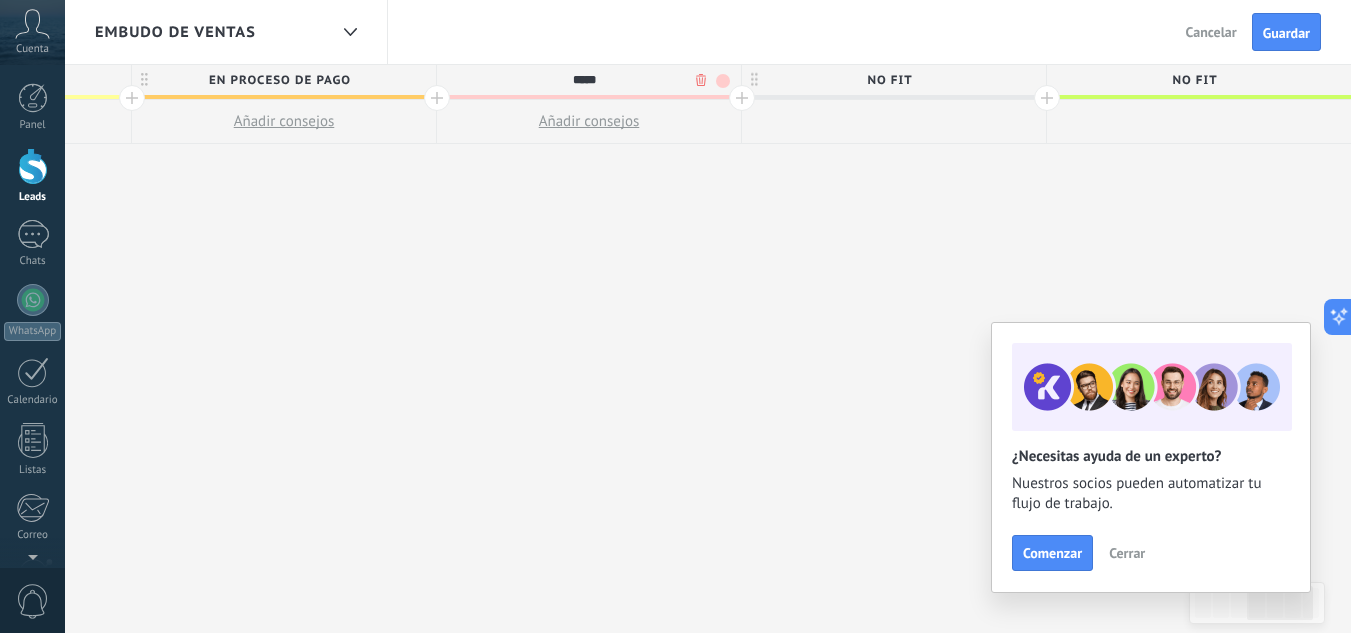 click at bounding box center [723, 81] 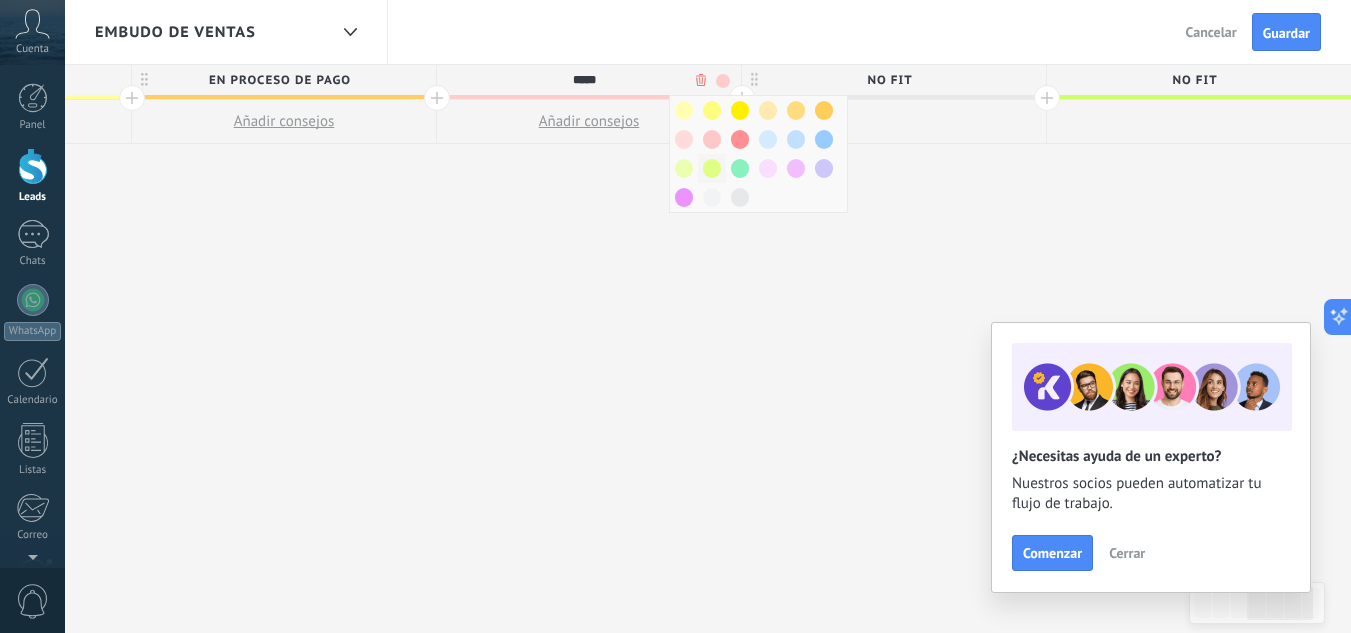 click at bounding box center (712, 168) 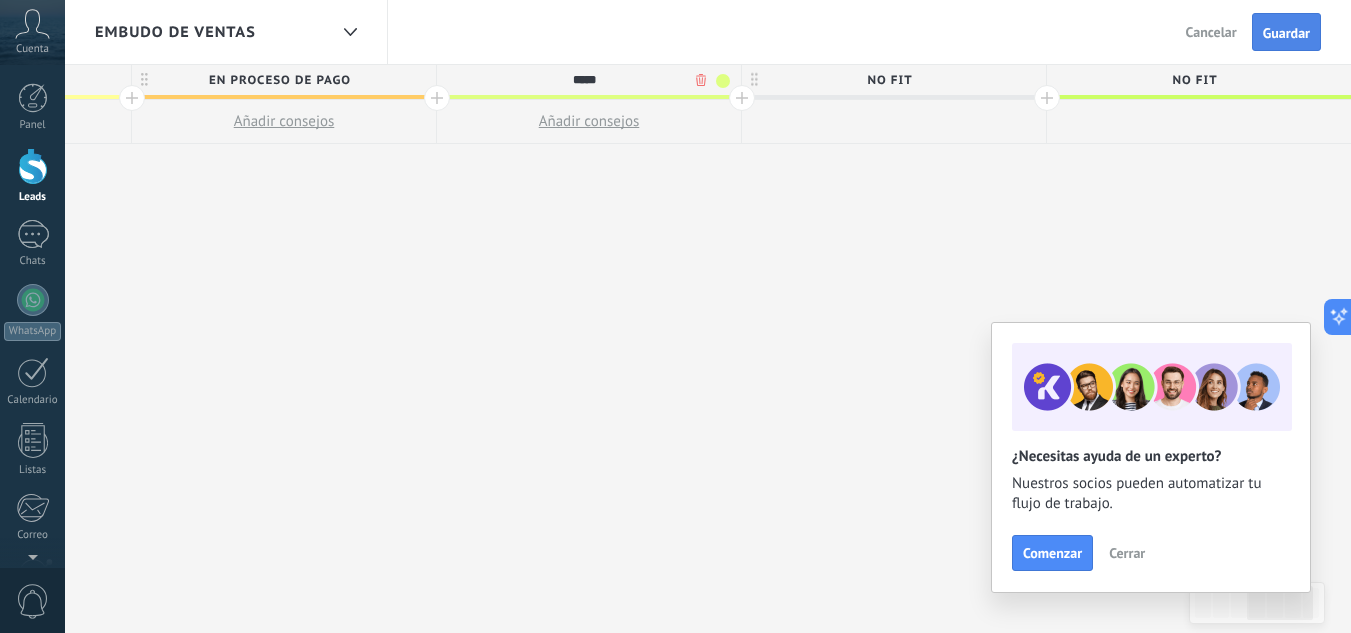 click on "Guardar" at bounding box center [1286, 32] 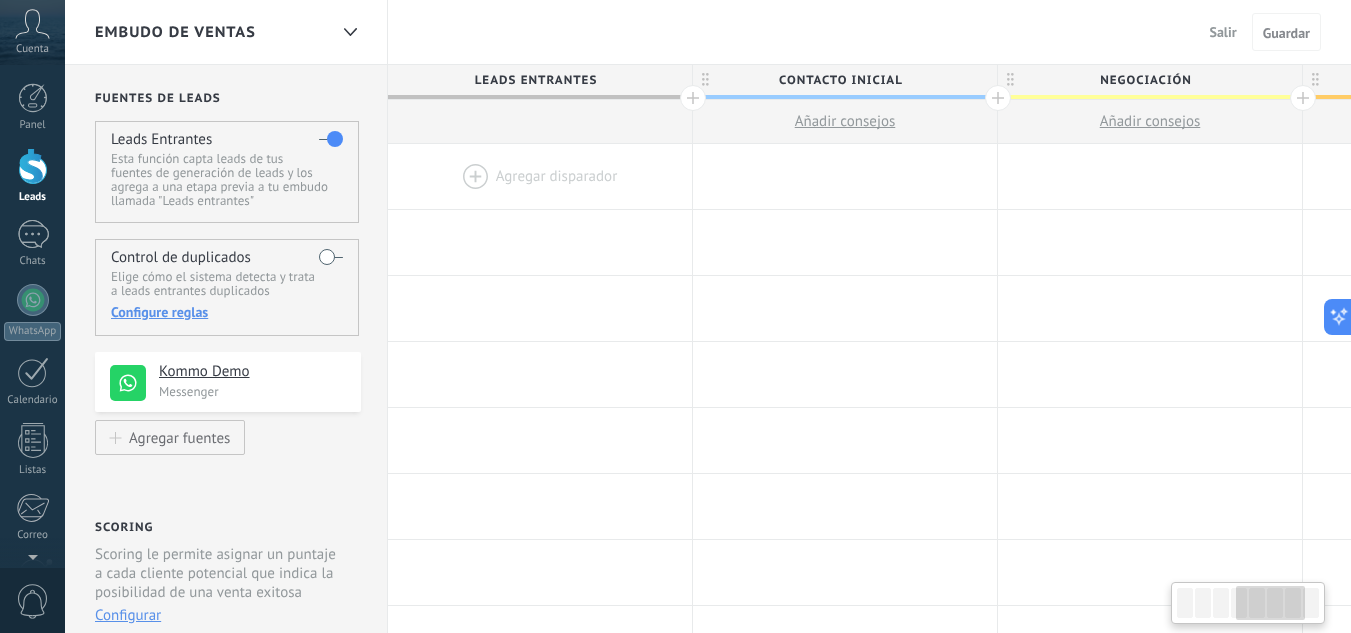 scroll, scrollTop: 0, scrollLeft: 1171, axis: horizontal 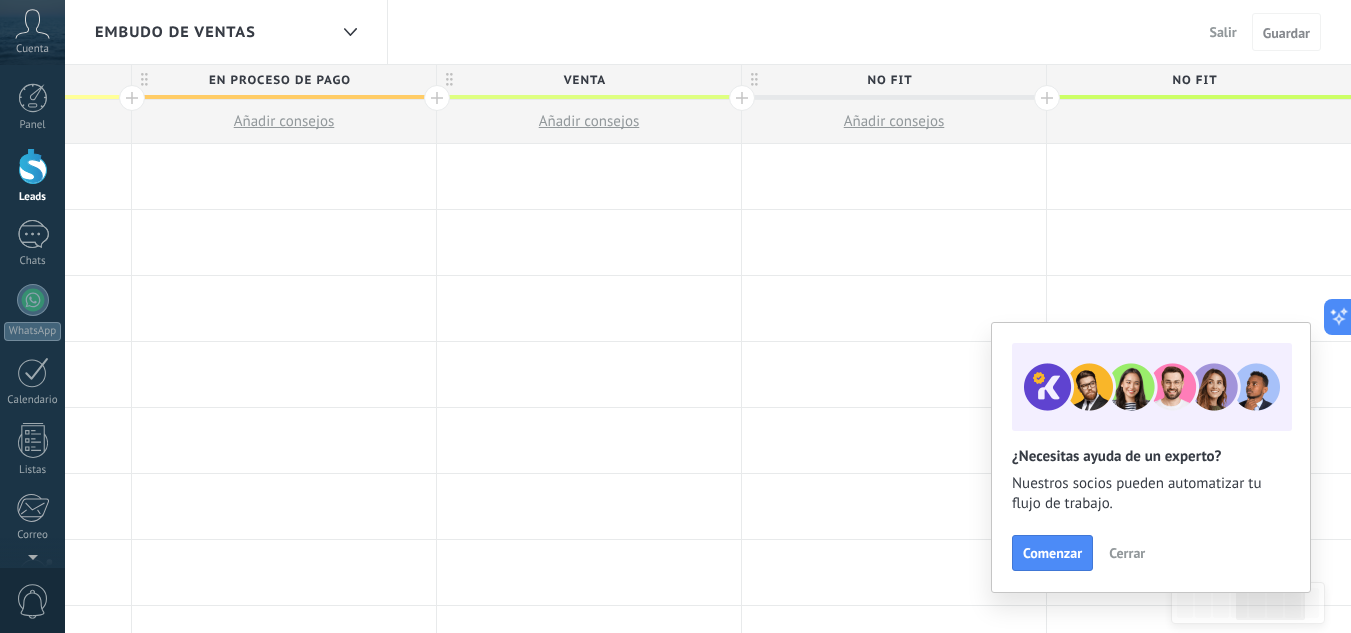 click on "Cerrar" at bounding box center [1127, 553] 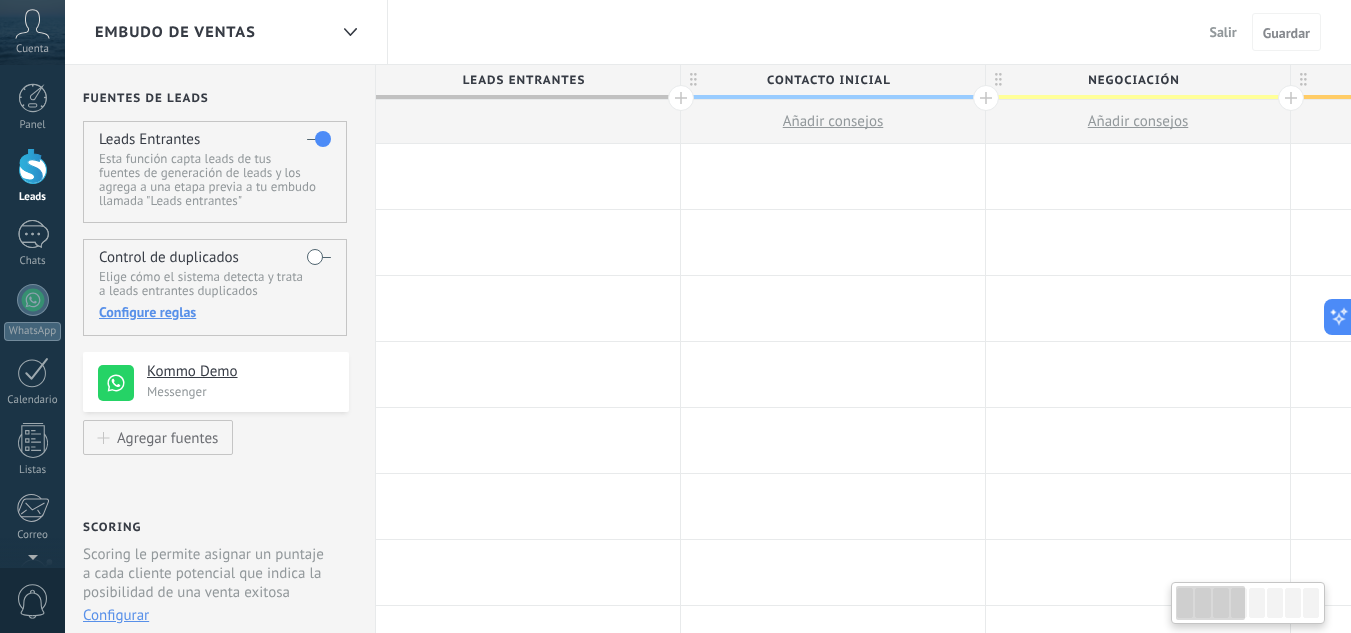 scroll, scrollTop: 0, scrollLeft: 0, axis: both 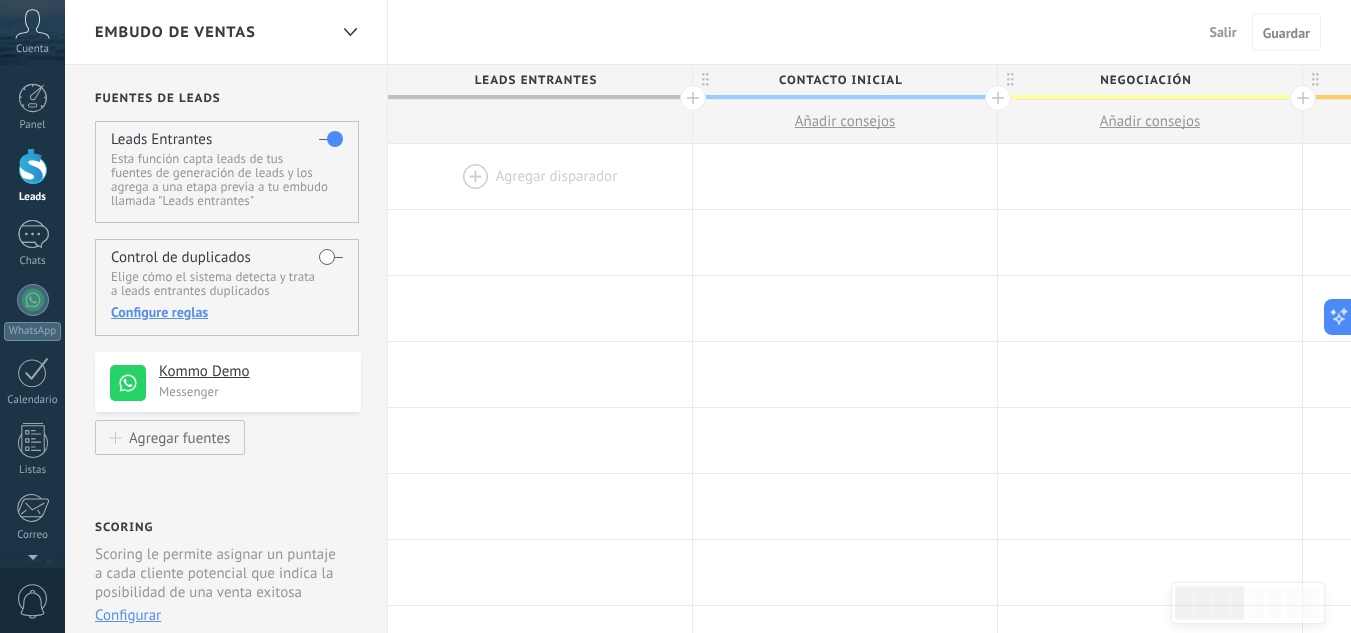 click at bounding box center (540, 176) 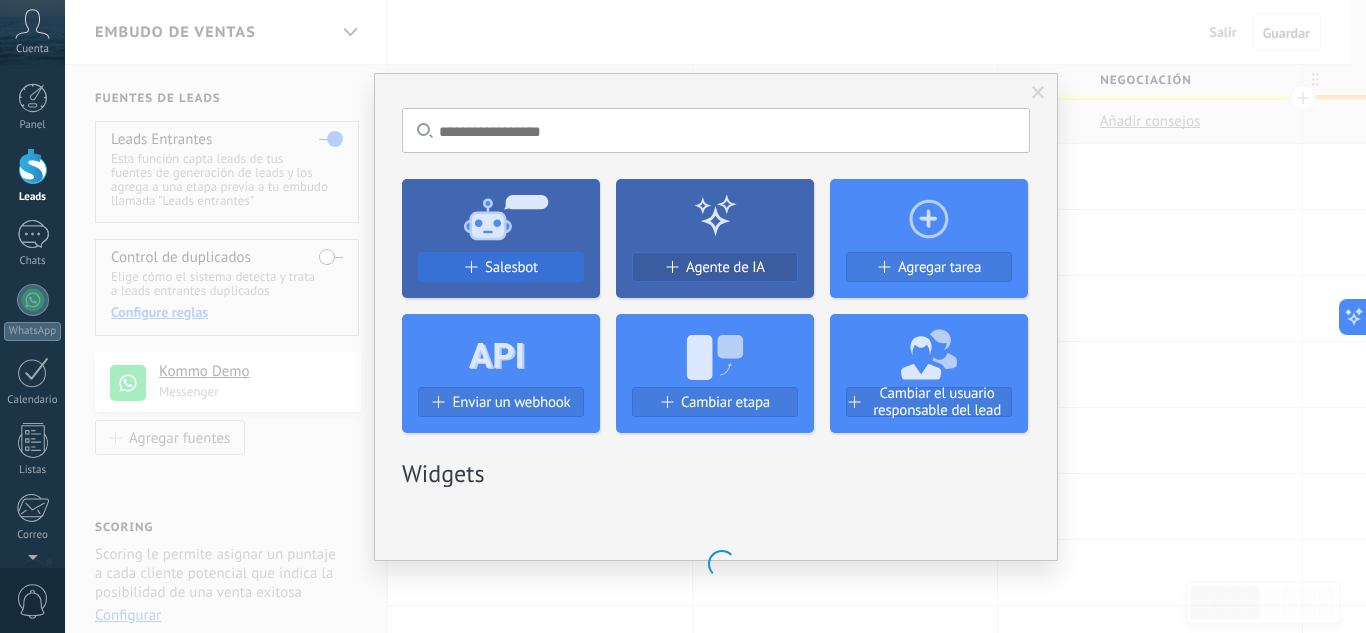 click on "Salesbot" at bounding box center [511, 267] 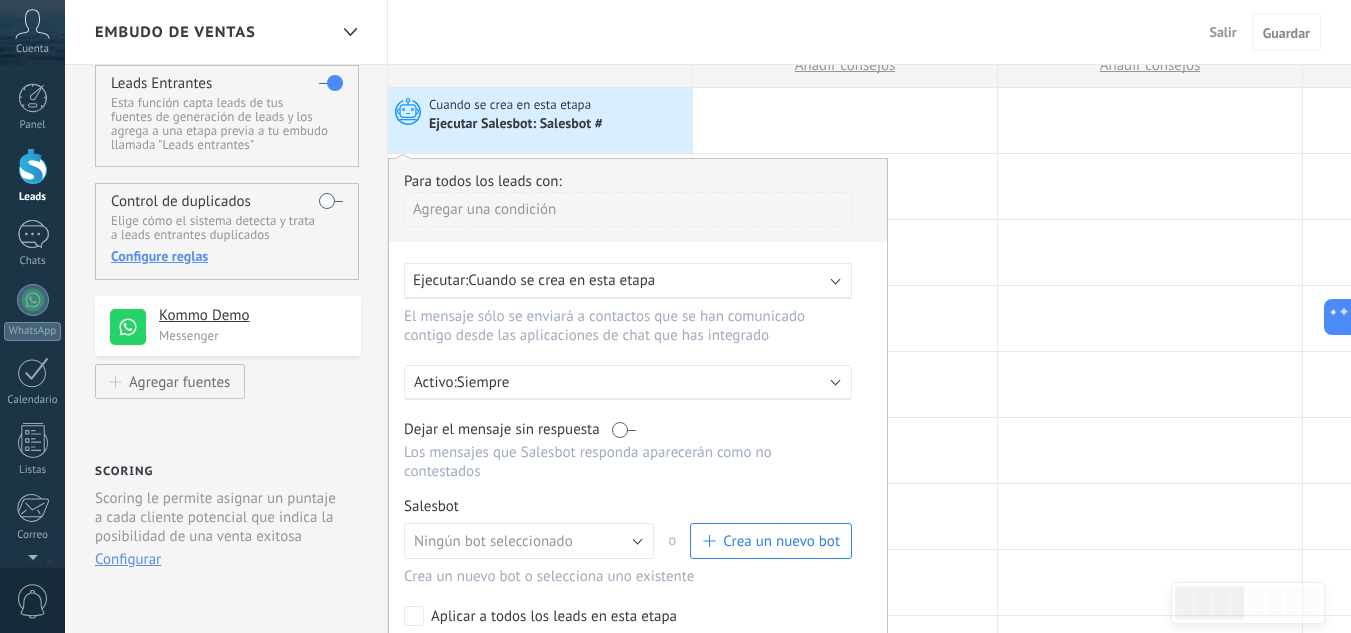 scroll, scrollTop: 93, scrollLeft: 0, axis: vertical 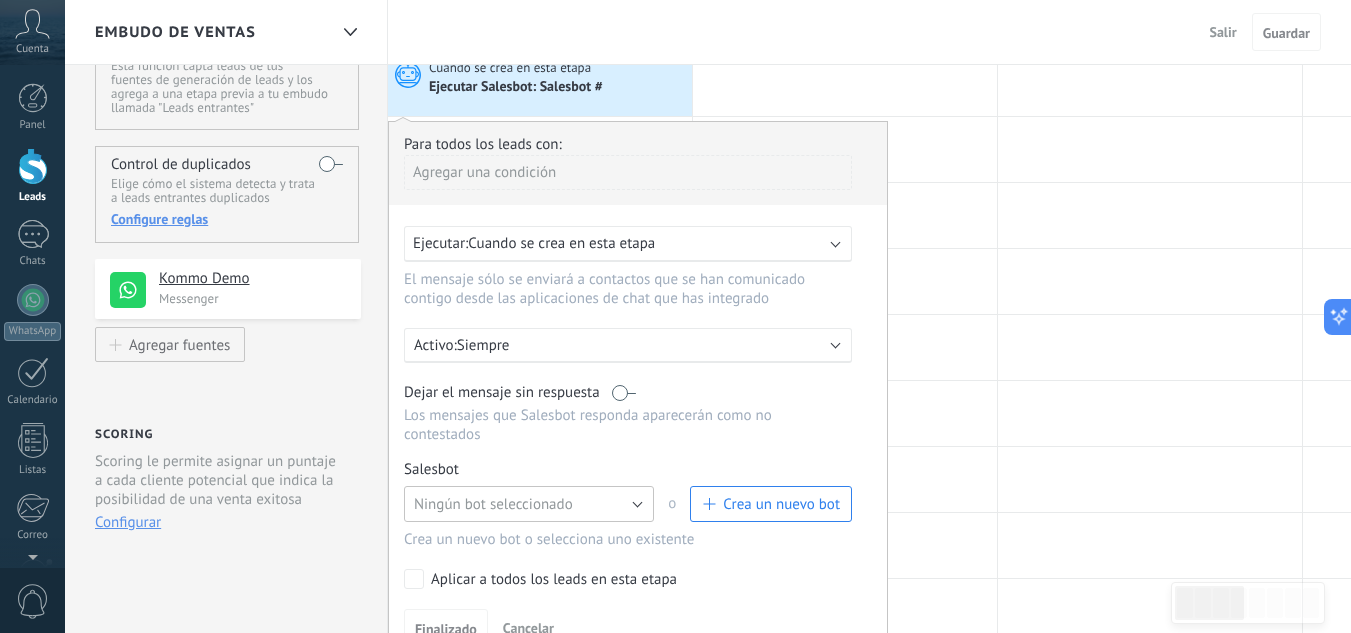 click on "Ningún bot seleccionado" at bounding box center [493, 504] 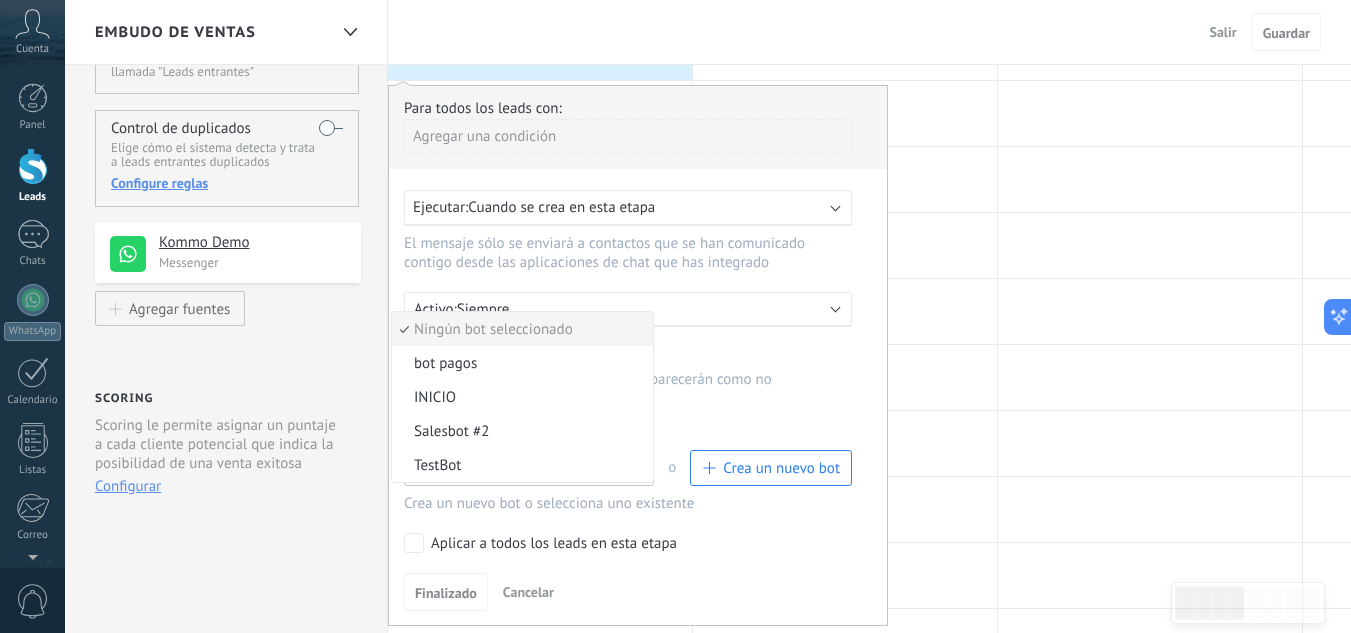 scroll, scrollTop: 139, scrollLeft: 0, axis: vertical 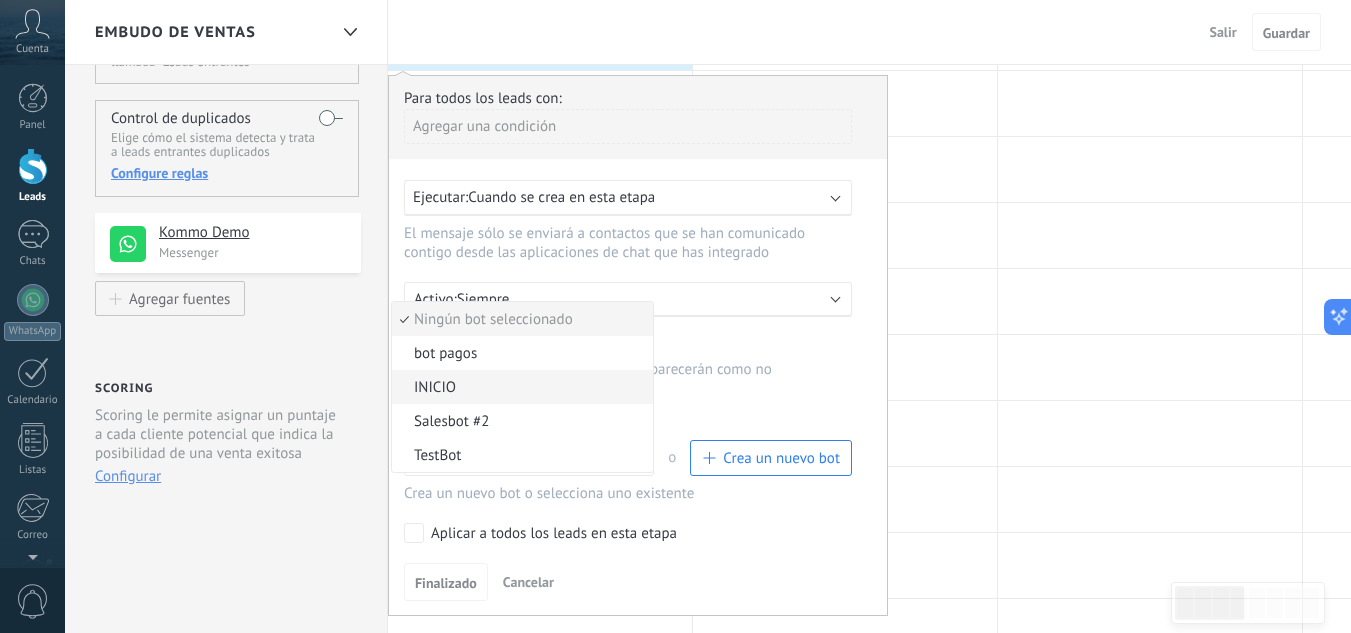 click on "INICIO" at bounding box center (519, 387) 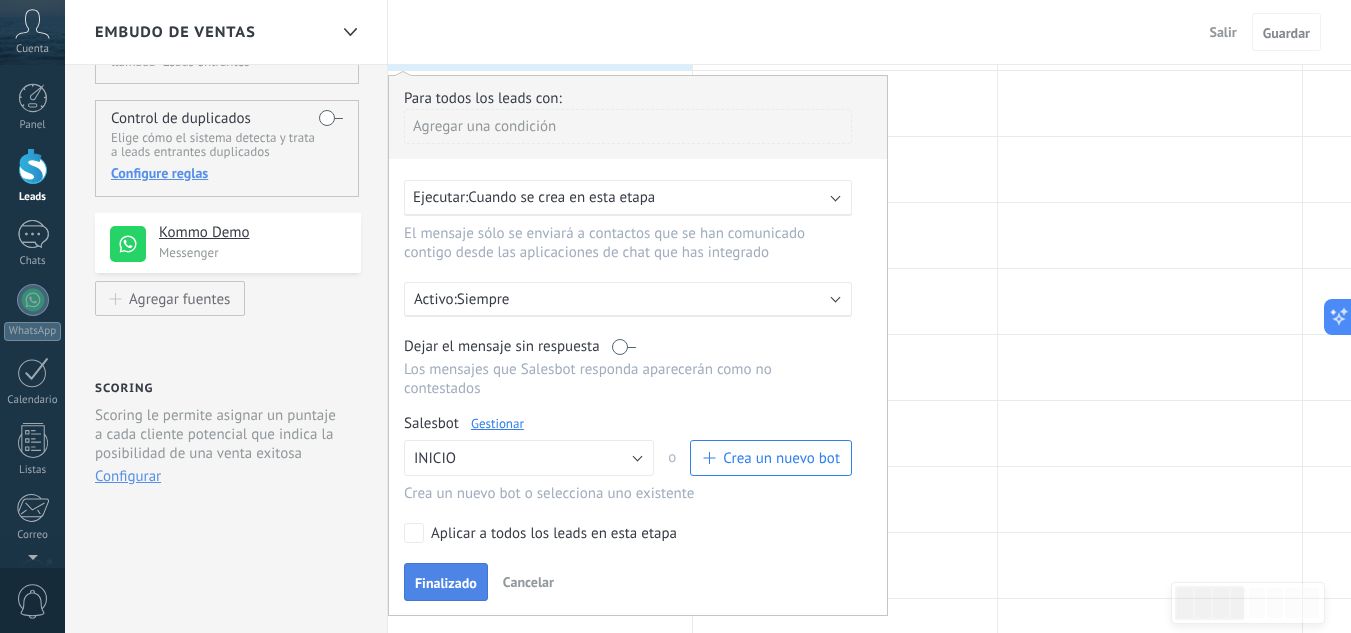 click on "Finalizado" at bounding box center [446, 582] 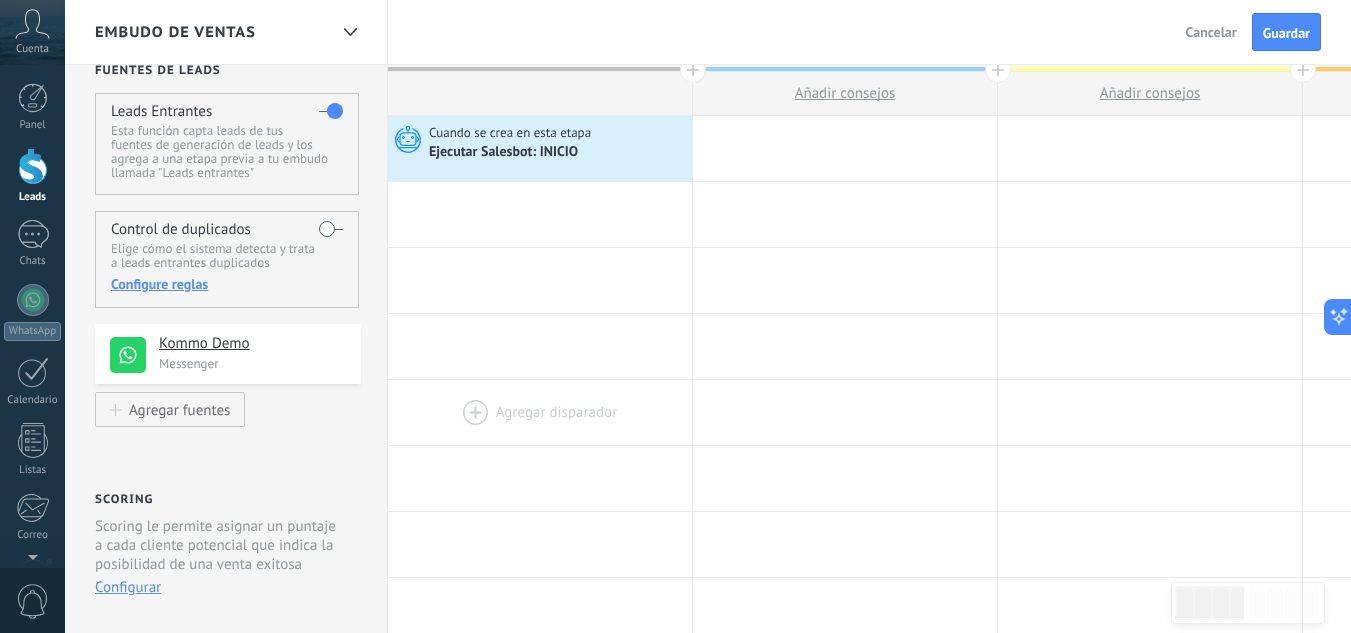 scroll, scrollTop: 0, scrollLeft: 0, axis: both 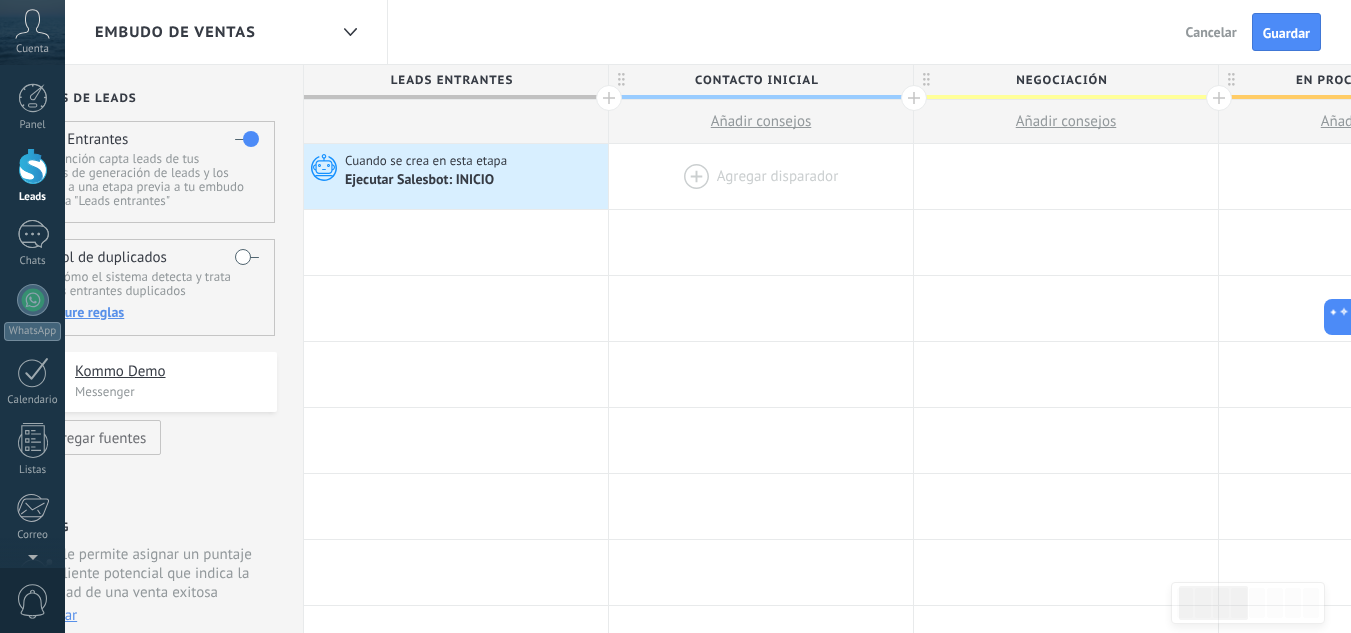 click at bounding box center [761, 176] 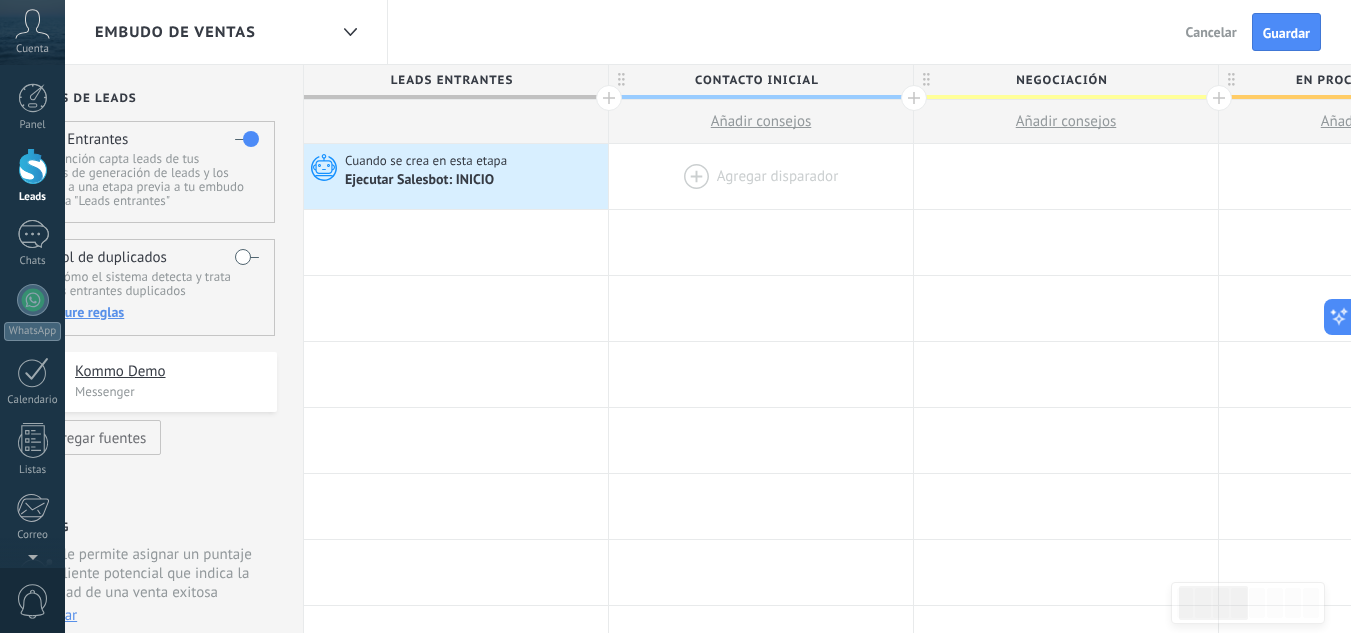 click at bounding box center [761, 176] 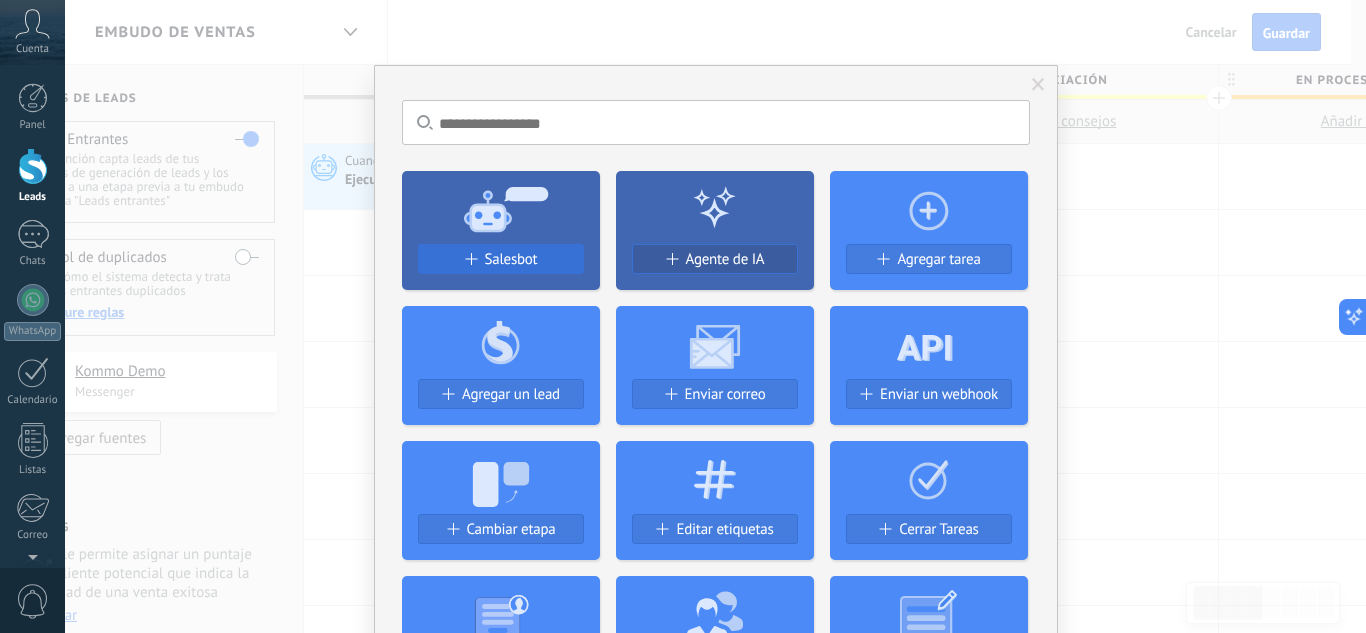 click on "Salesbot" at bounding box center [501, 259] 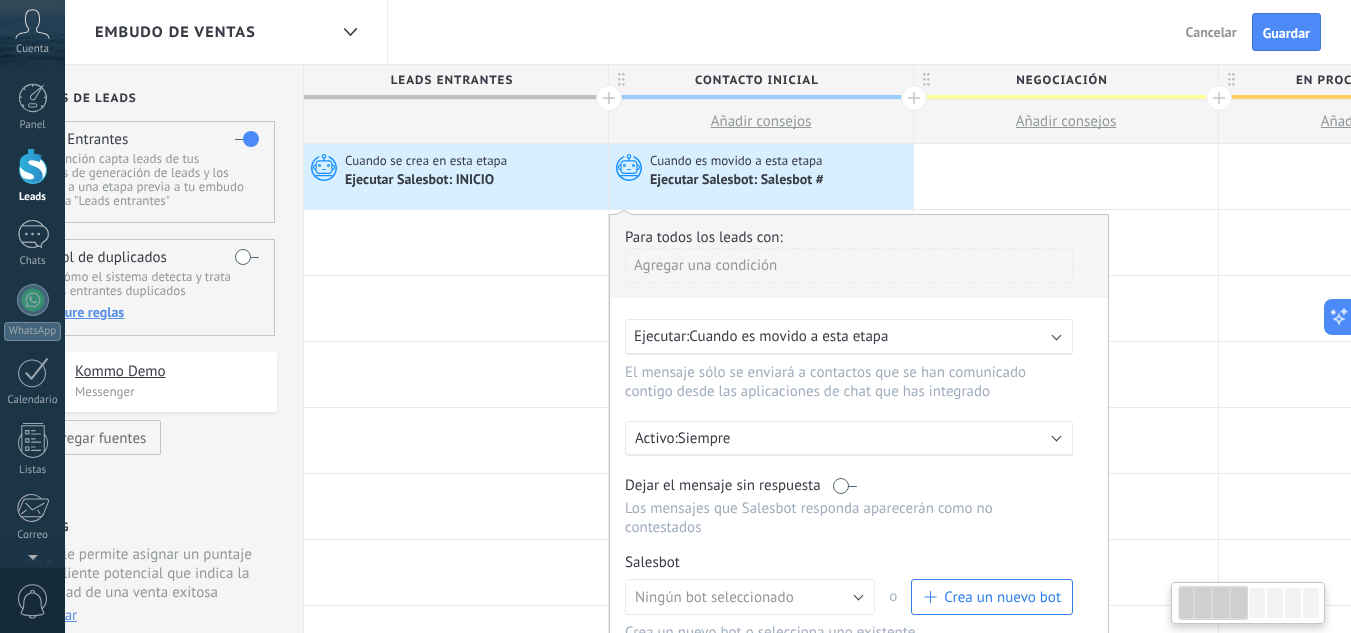 scroll, scrollTop: 0, scrollLeft: 80, axis: horizontal 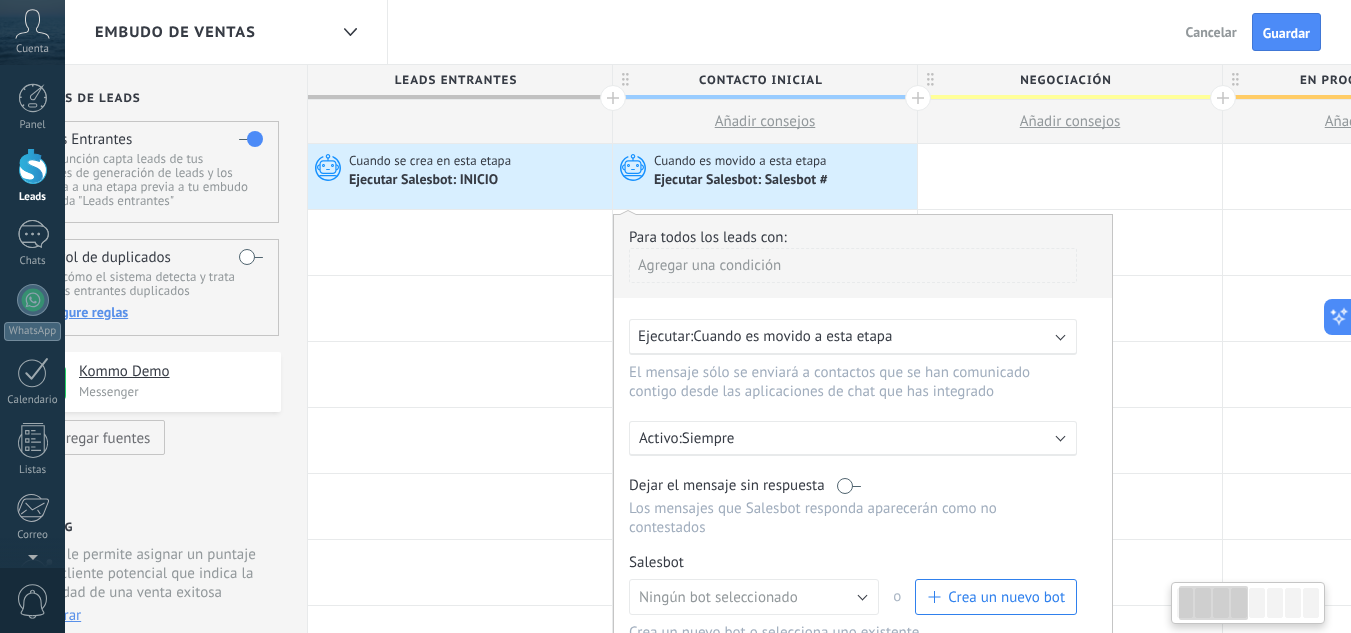 drag, startPoint x: 762, startPoint y: 577, endPoint x: 766, endPoint y: 594, distance: 17.464249 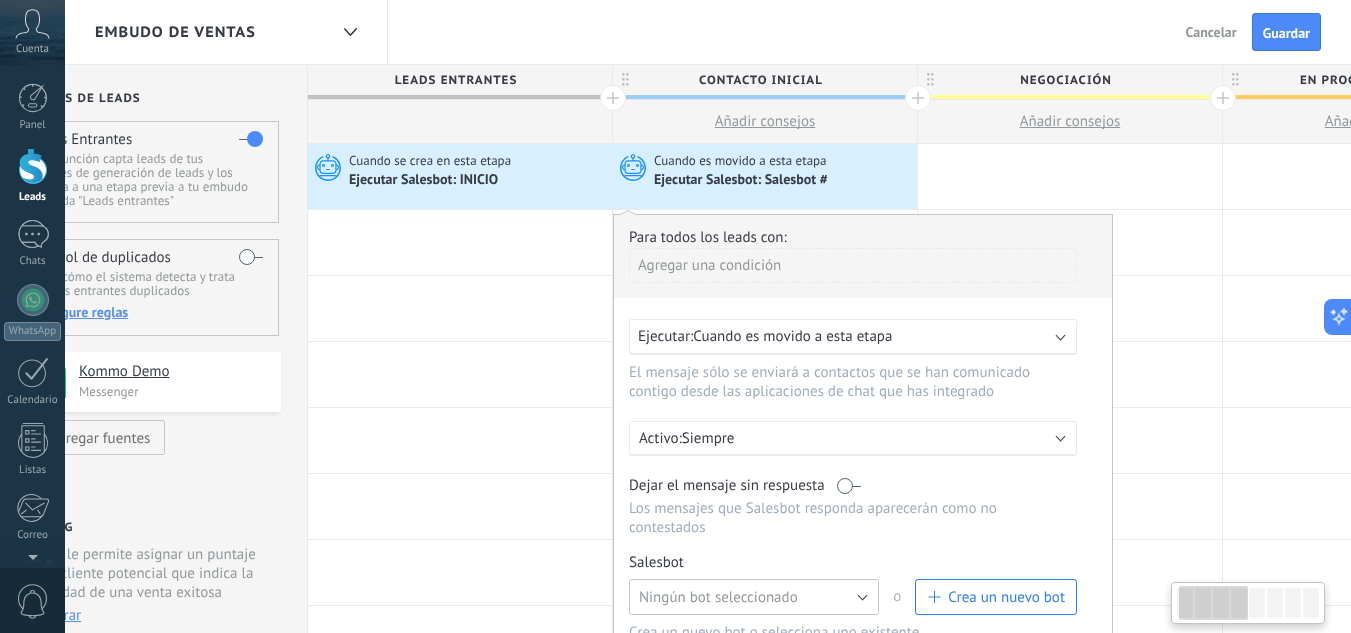 click on "Ningún bot seleccionado" at bounding box center [718, 597] 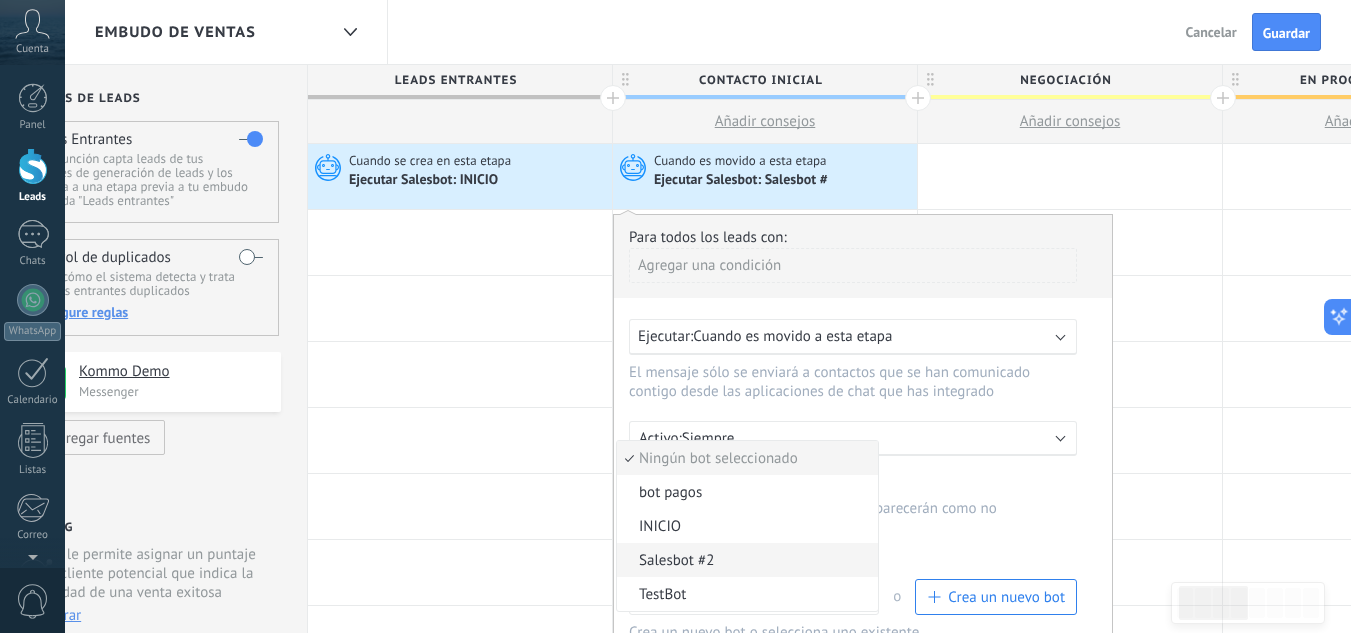 click on "Salesbot #2" at bounding box center (744, 560) 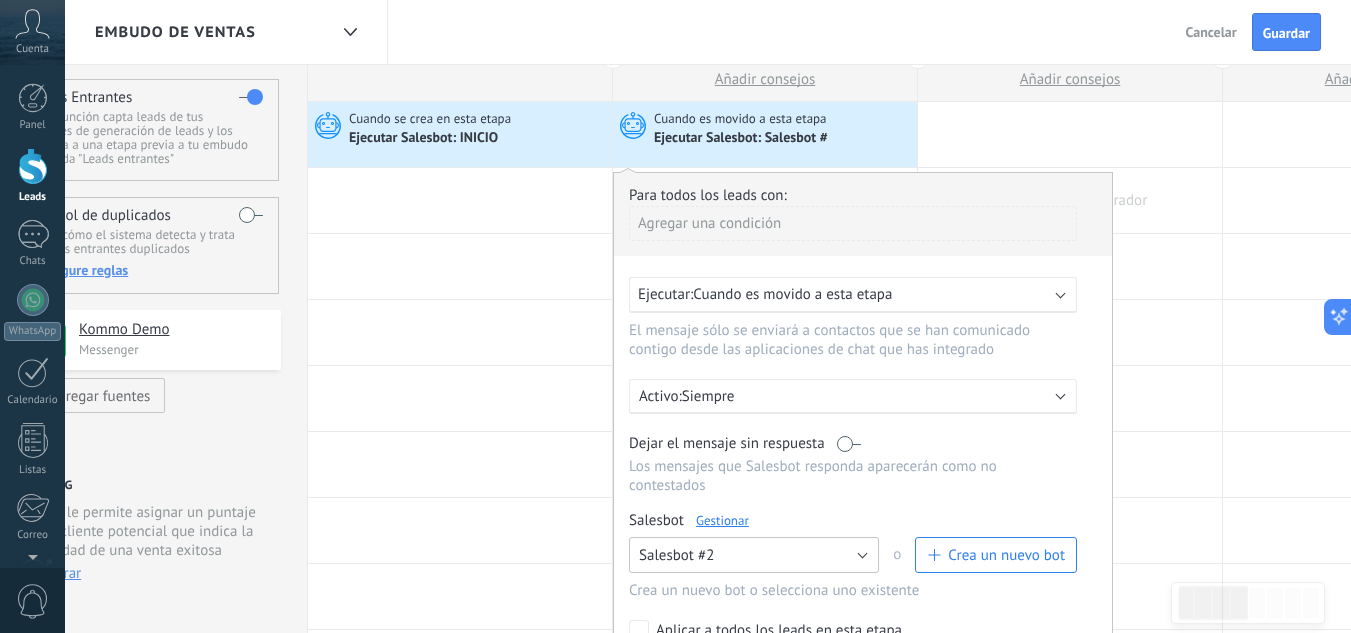 scroll, scrollTop: 44, scrollLeft: 0, axis: vertical 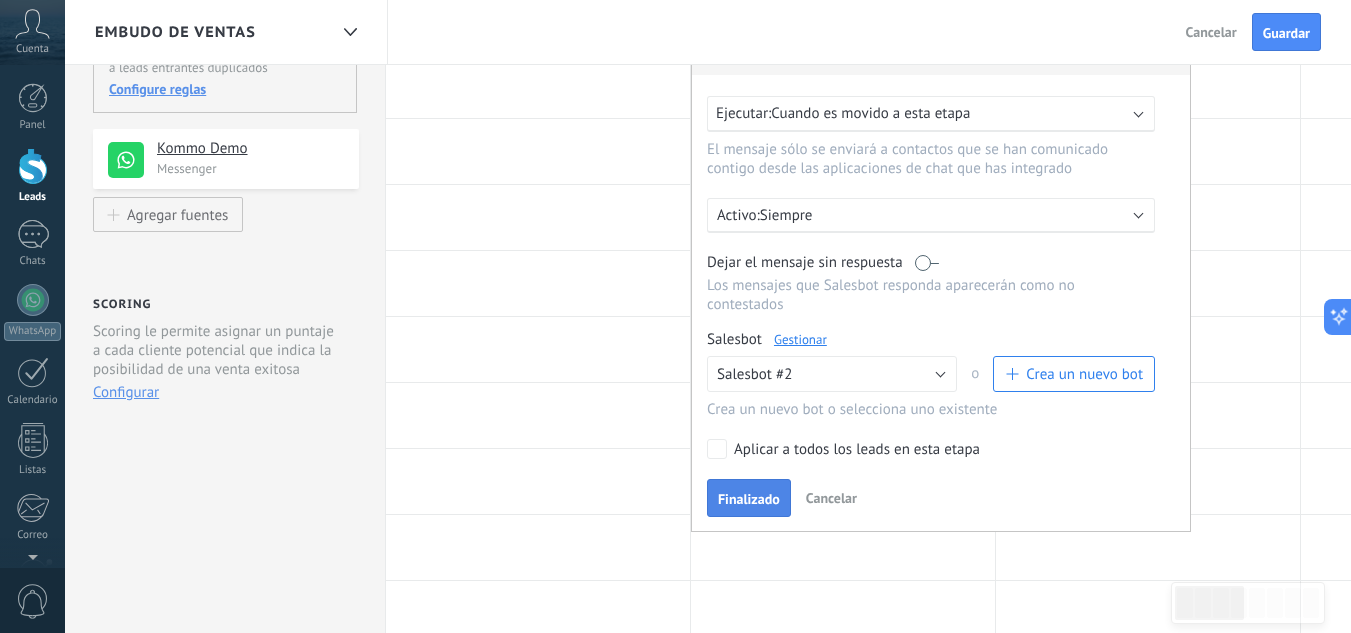 click on "Finalizado" at bounding box center (749, 498) 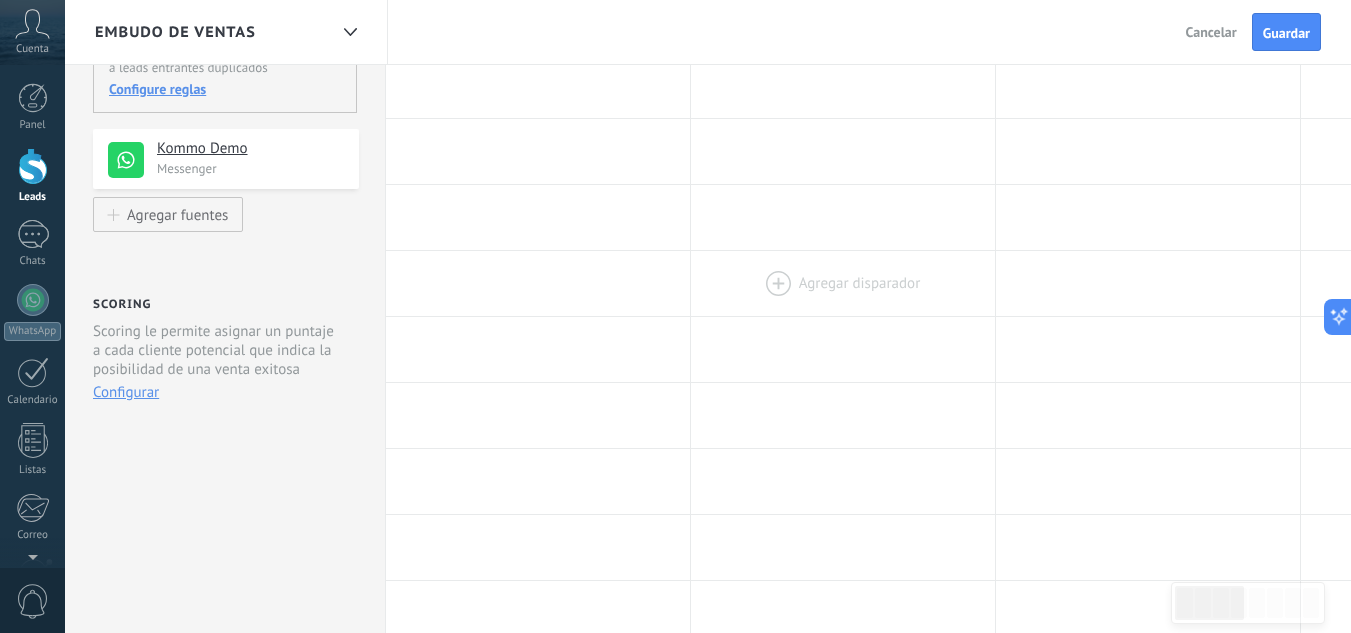 scroll, scrollTop: 0, scrollLeft: 0, axis: both 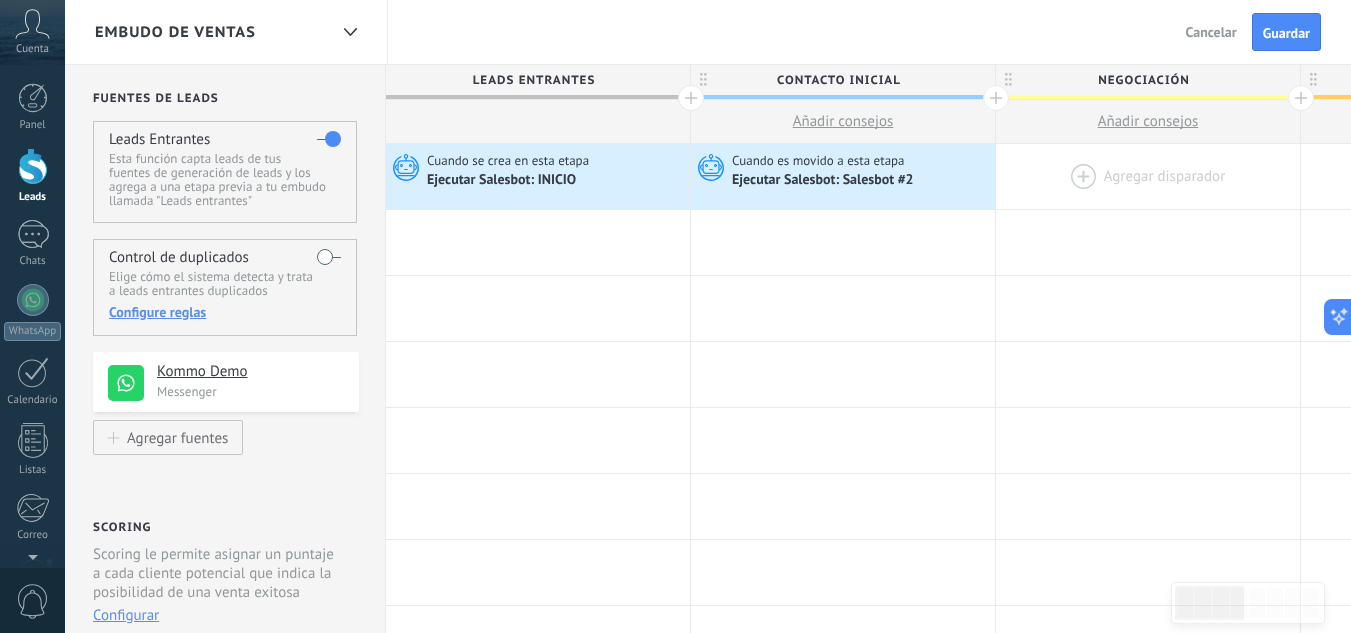 click at bounding box center (1148, 176) 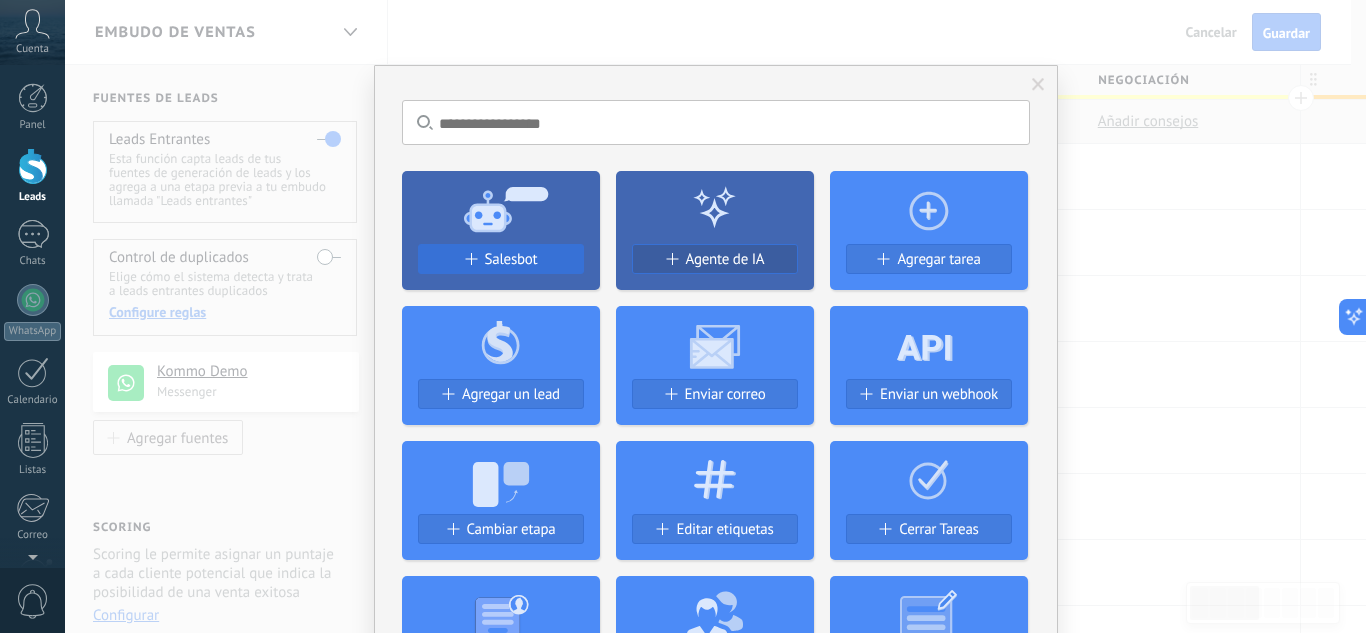 click on "Salesbot" at bounding box center [501, 259] 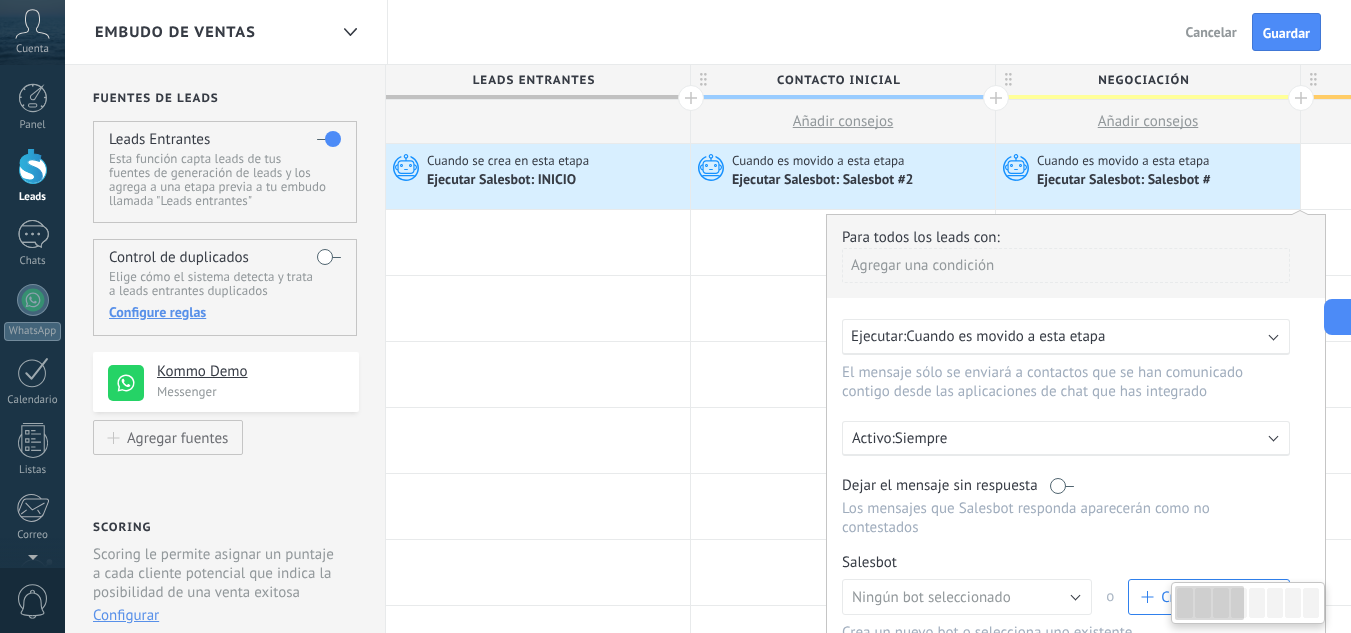 scroll, scrollTop: 0, scrollLeft: 0, axis: both 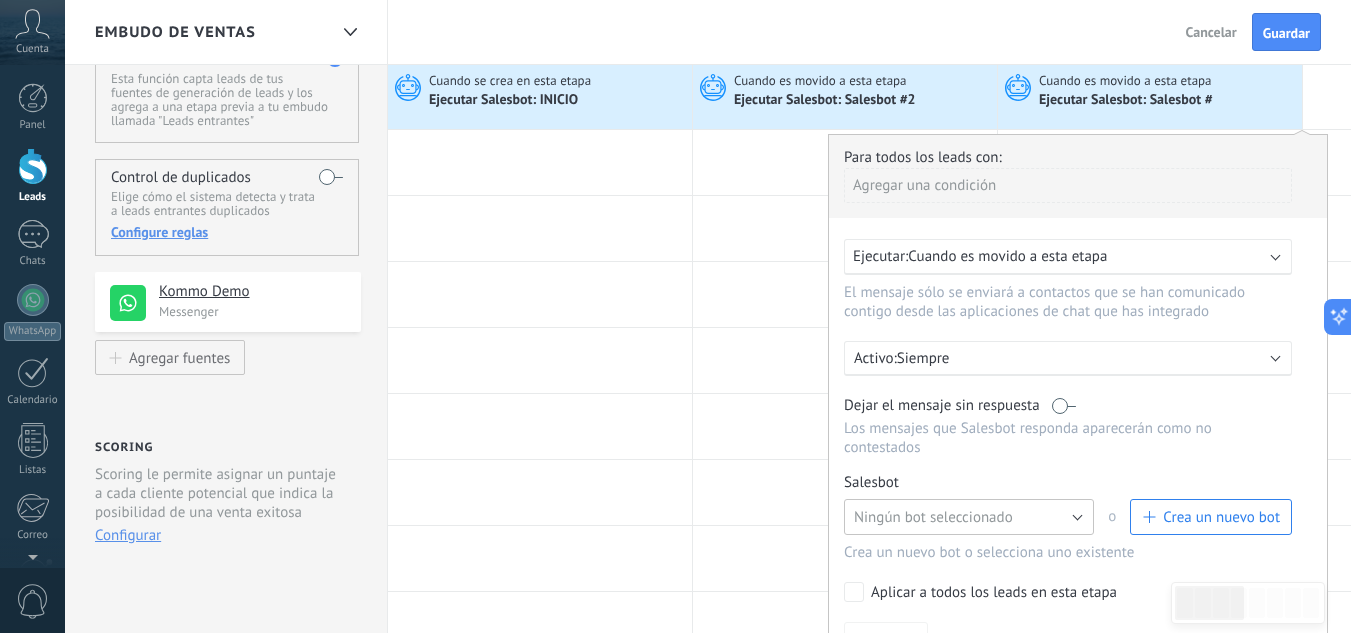 click on "Ningún bot seleccionado" at bounding box center [969, 517] 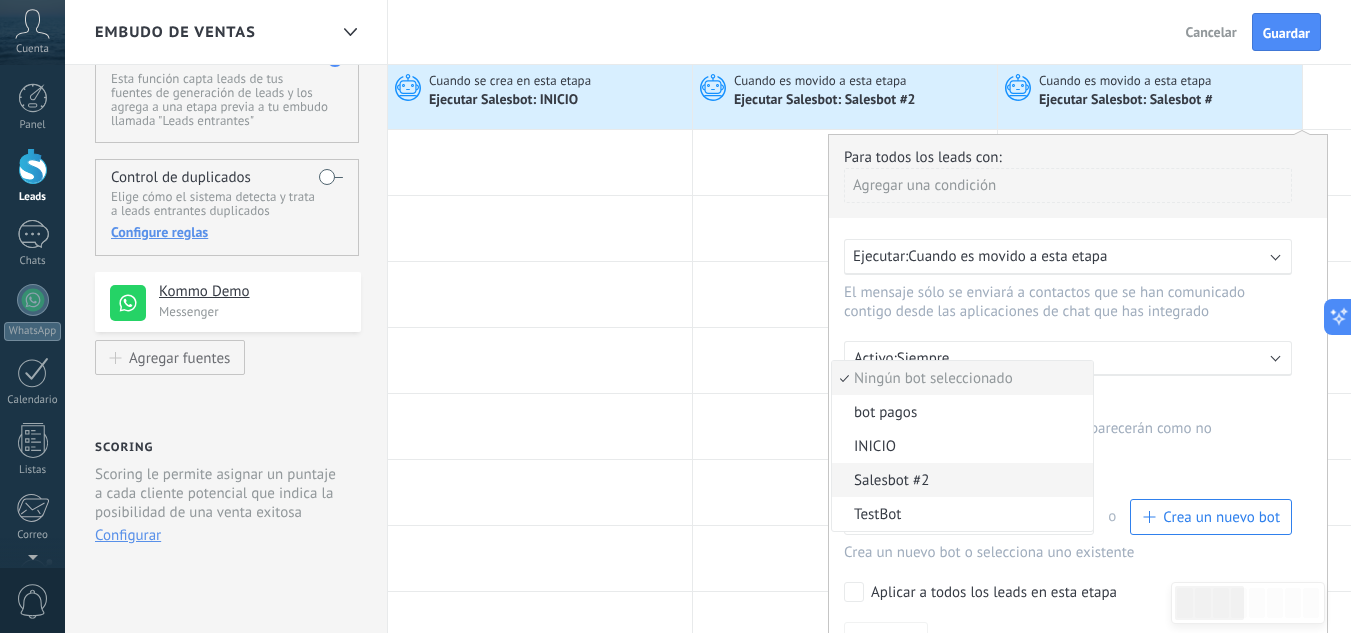 click on "Salesbot #2" at bounding box center [959, 480] 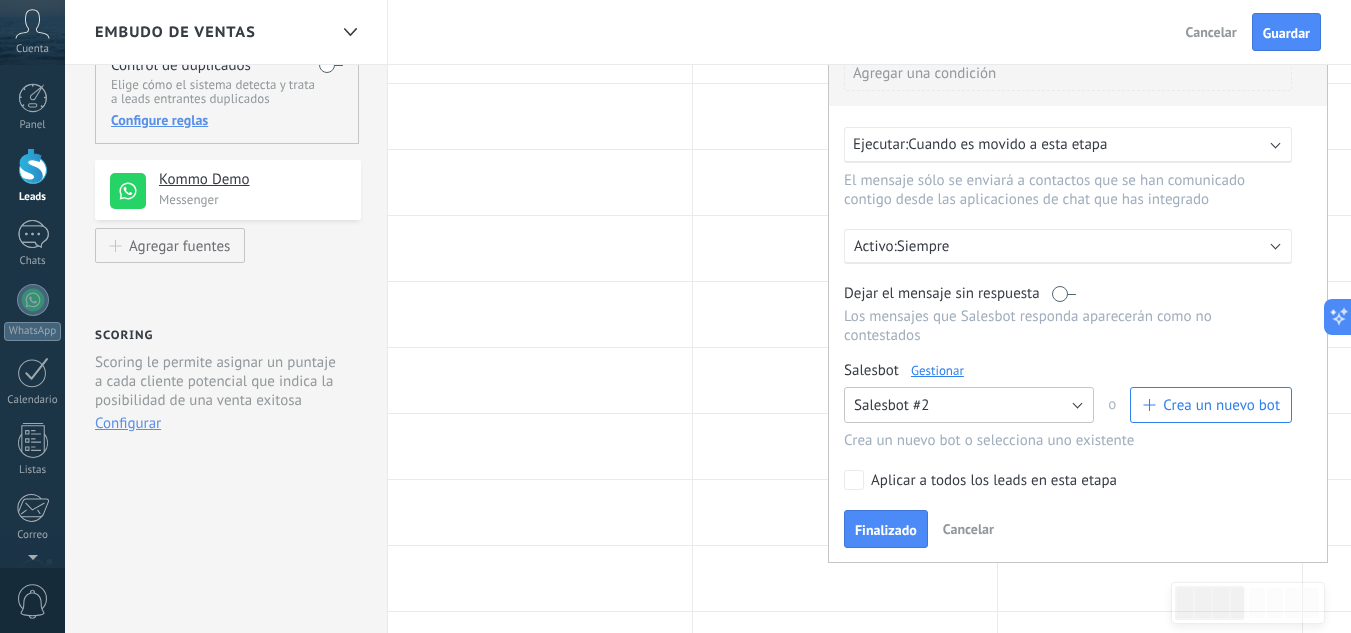 scroll, scrollTop: 194, scrollLeft: 0, axis: vertical 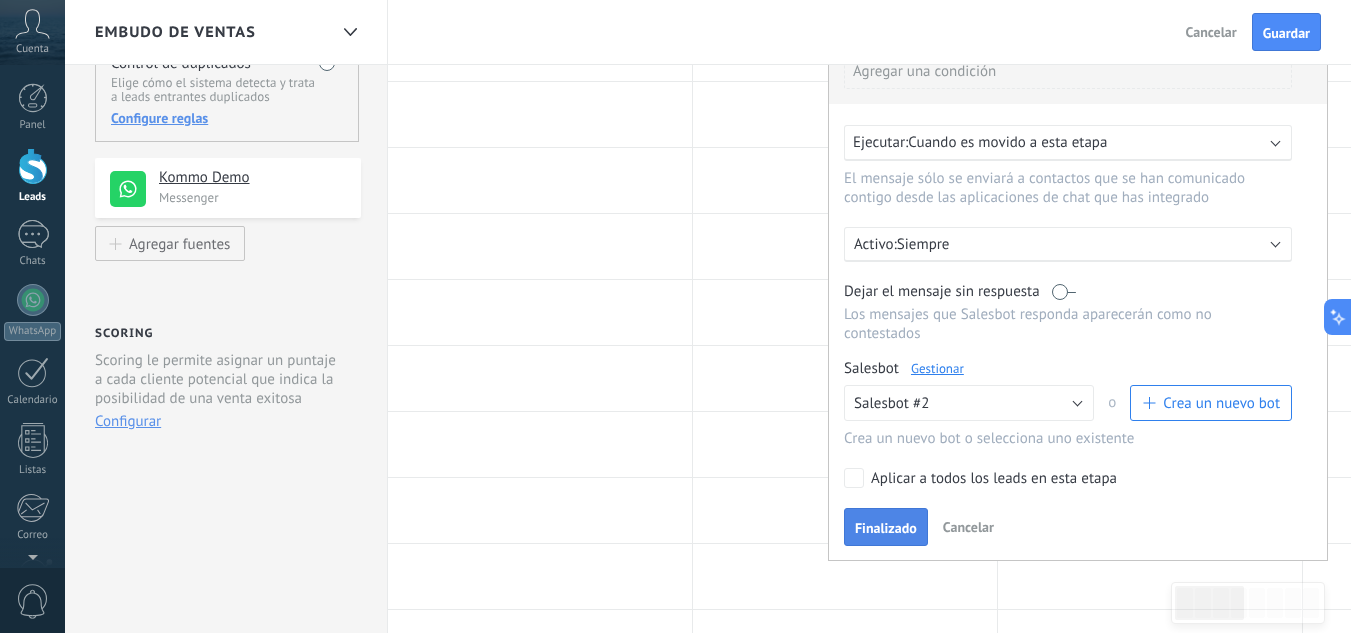 click on "Finalizado" at bounding box center [886, 527] 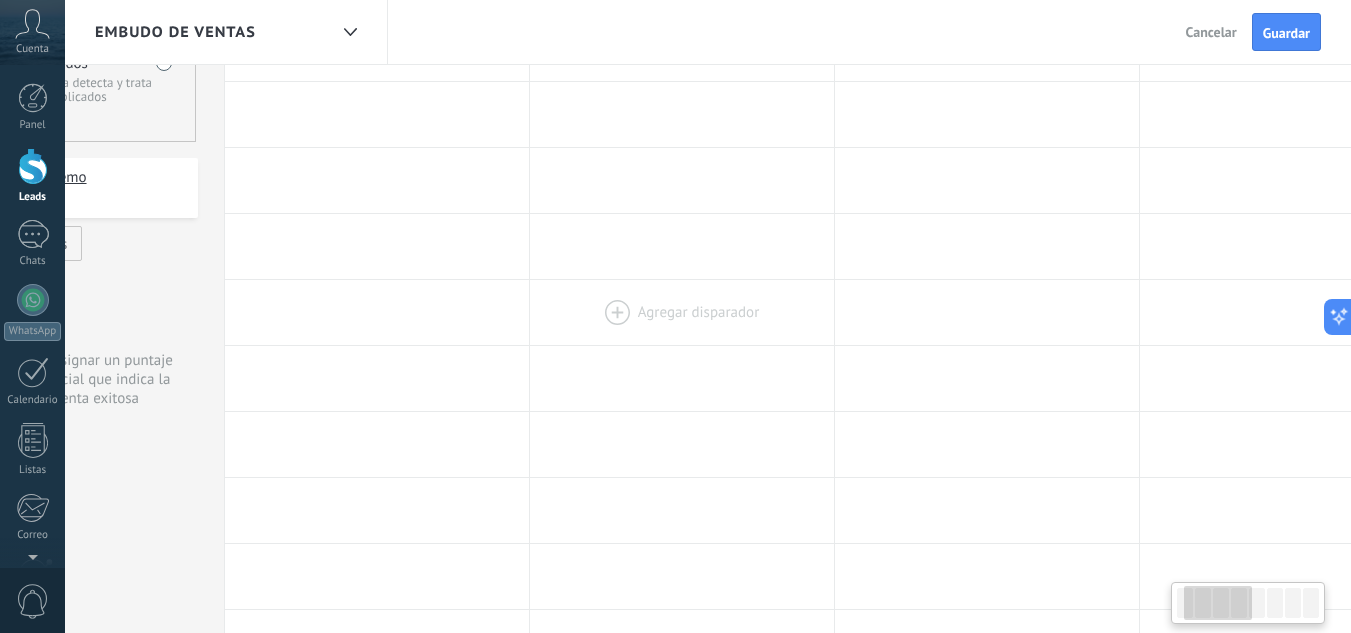 scroll, scrollTop: 0, scrollLeft: 155, axis: horizontal 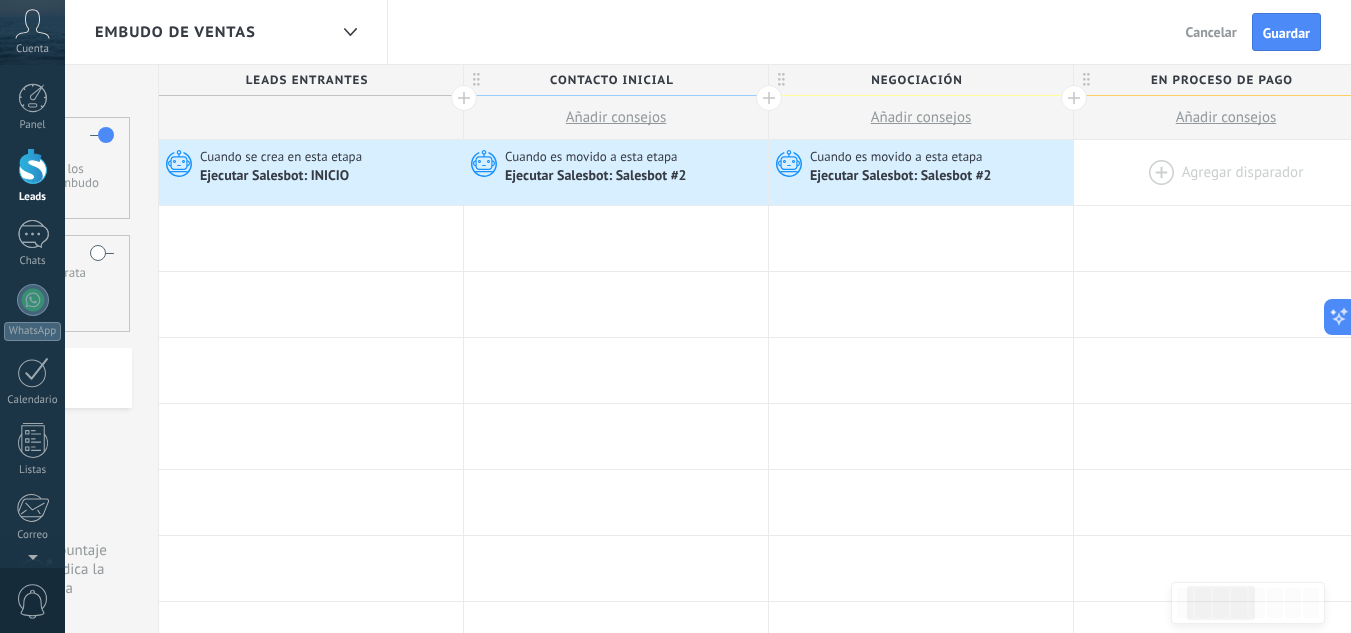 click at bounding box center [1226, 172] 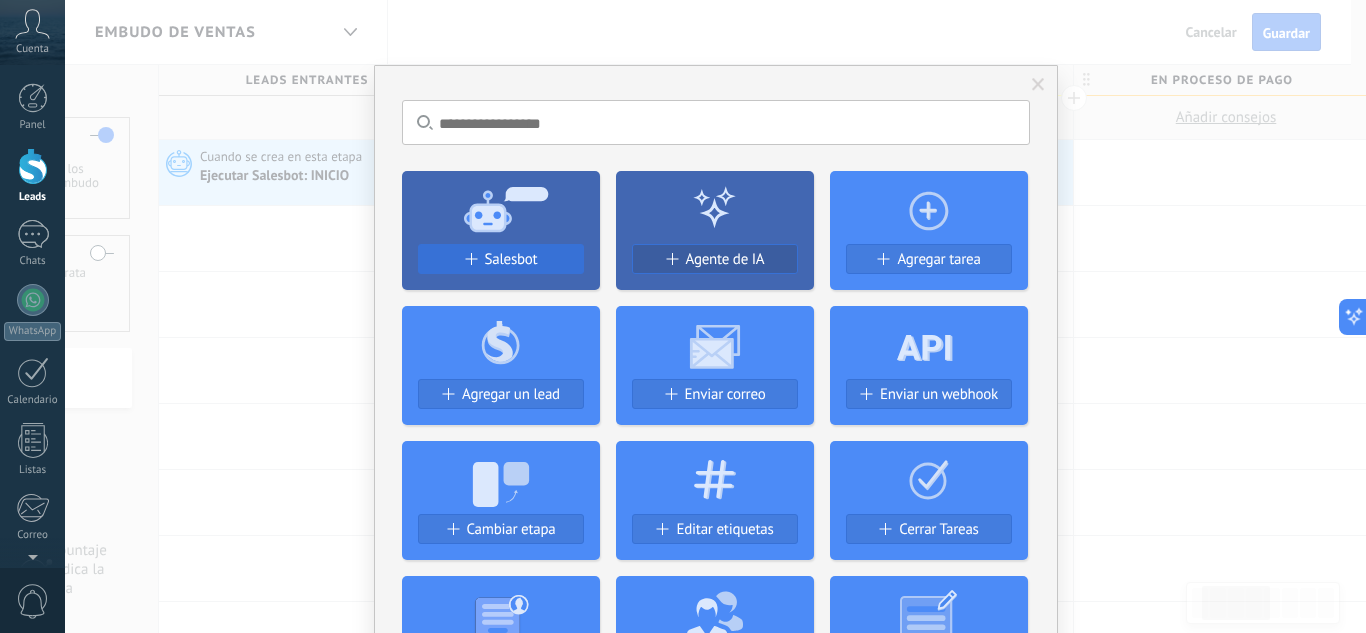click on "Salesbot" at bounding box center [511, 259] 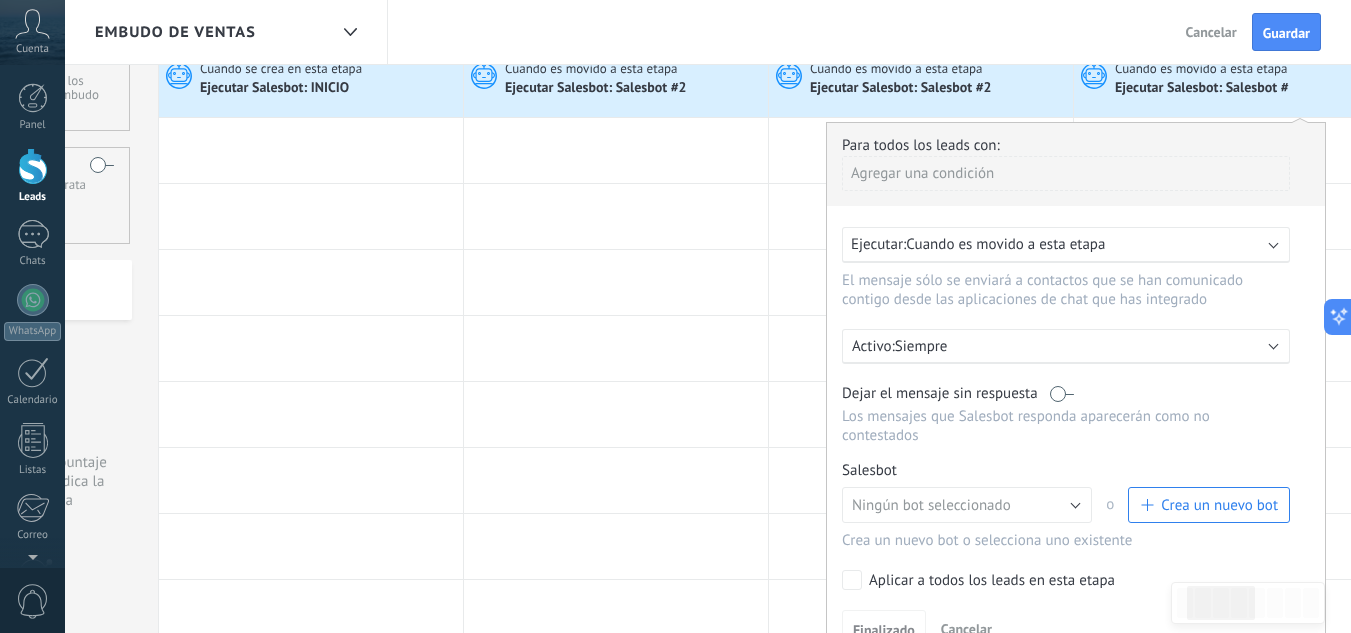 scroll, scrollTop: 95, scrollLeft: 0, axis: vertical 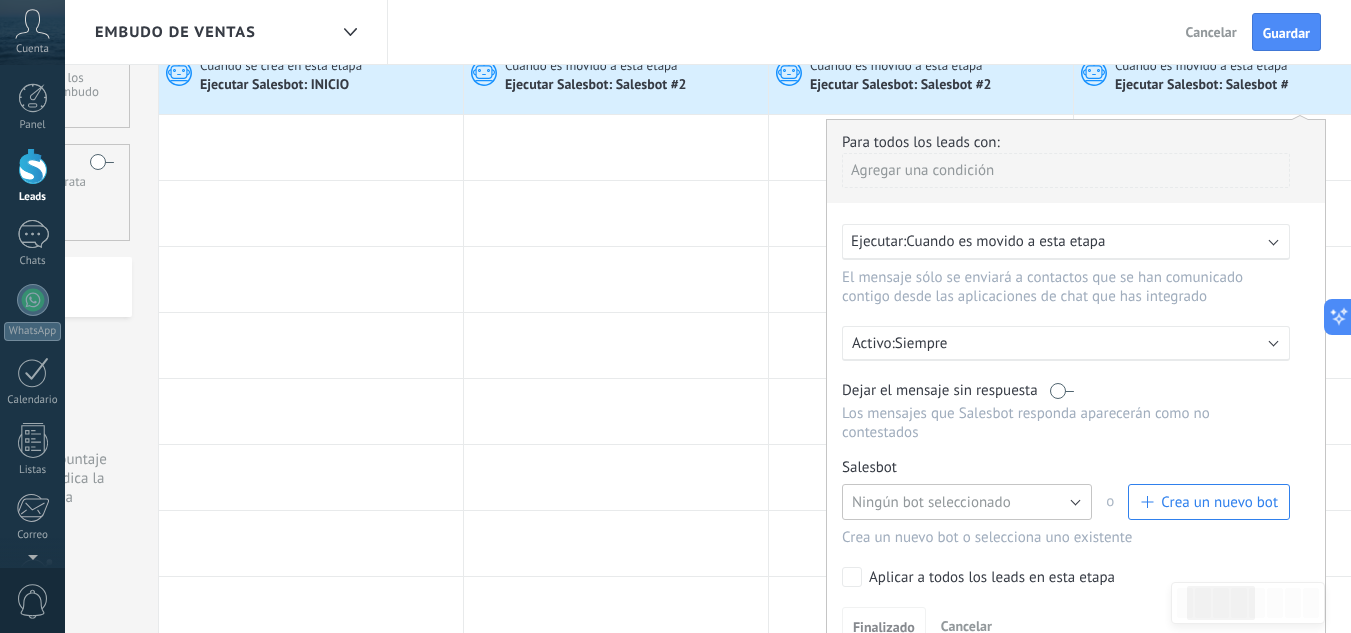 click on "Ningún bot seleccionado" at bounding box center (967, 502) 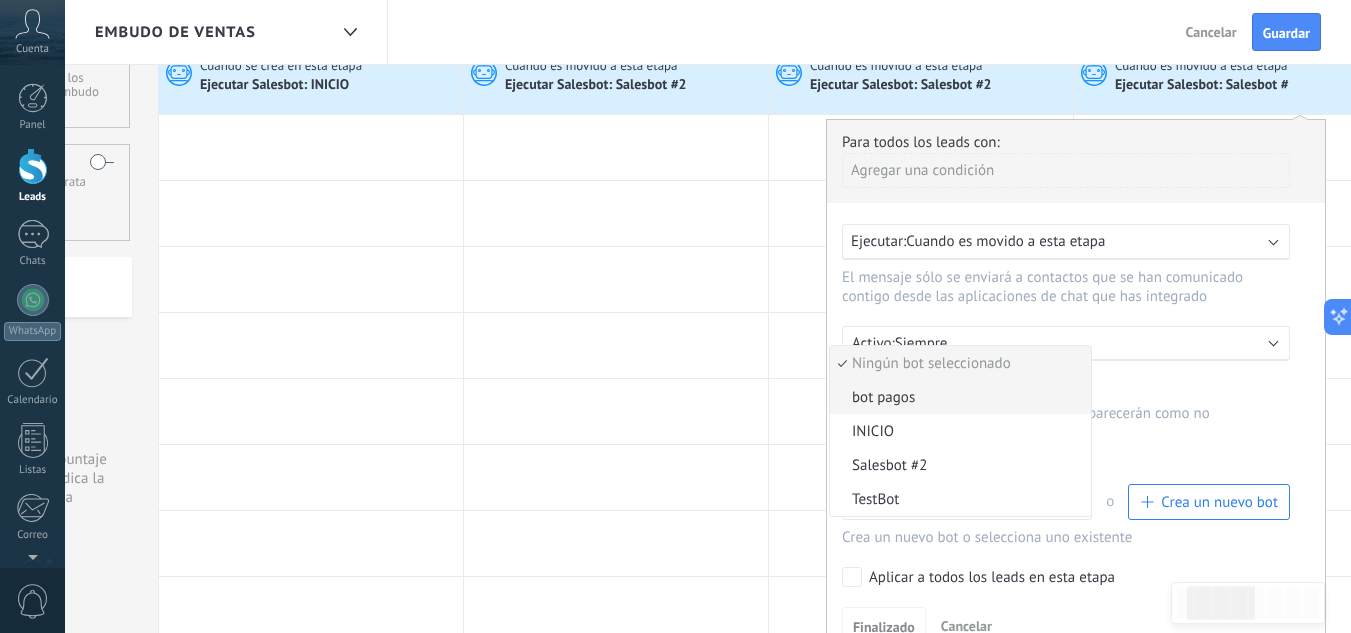 click on "bot pagos" at bounding box center [957, 397] 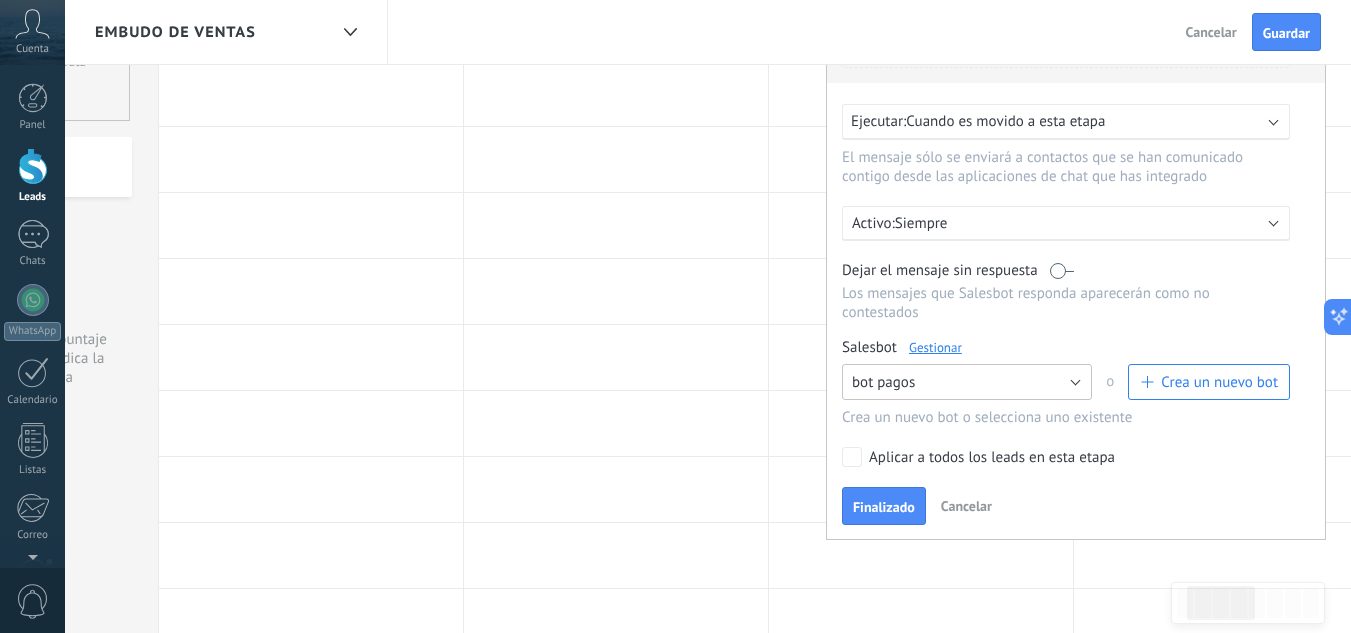 scroll, scrollTop: 217, scrollLeft: 0, axis: vertical 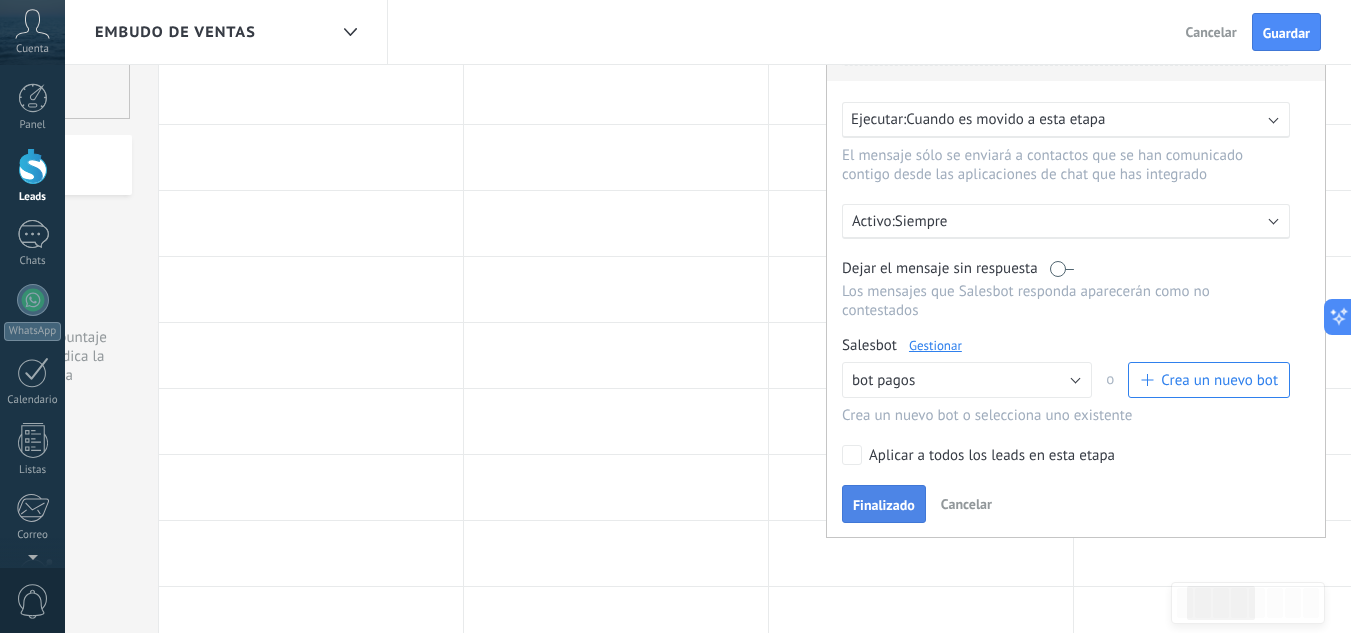 click on "Finalizado" at bounding box center [884, 505] 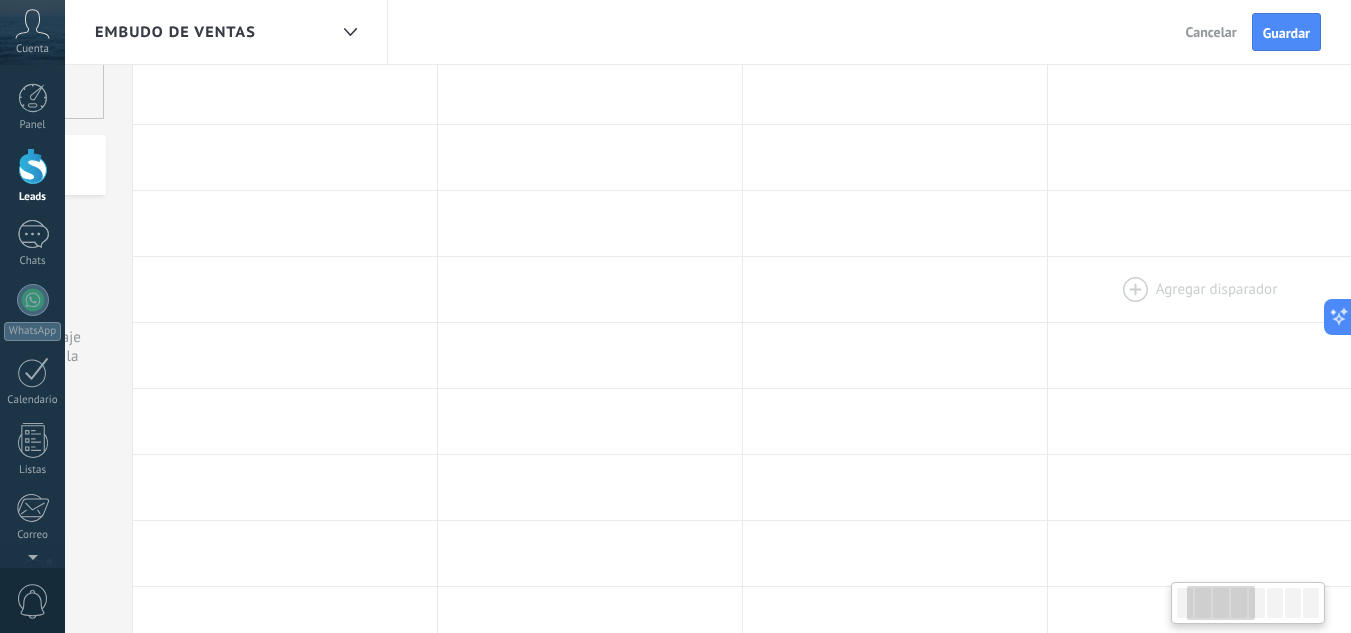 scroll, scrollTop: 0, scrollLeft: 228, axis: horizontal 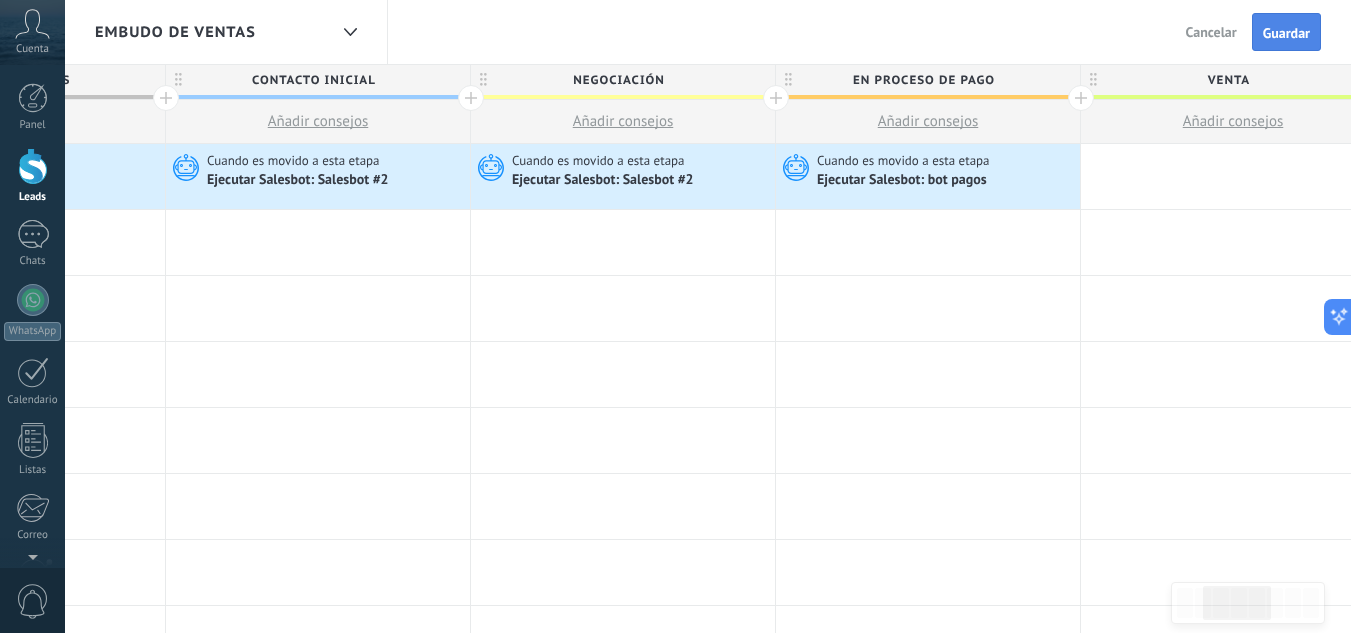 click on "Guardar" at bounding box center [1286, 32] 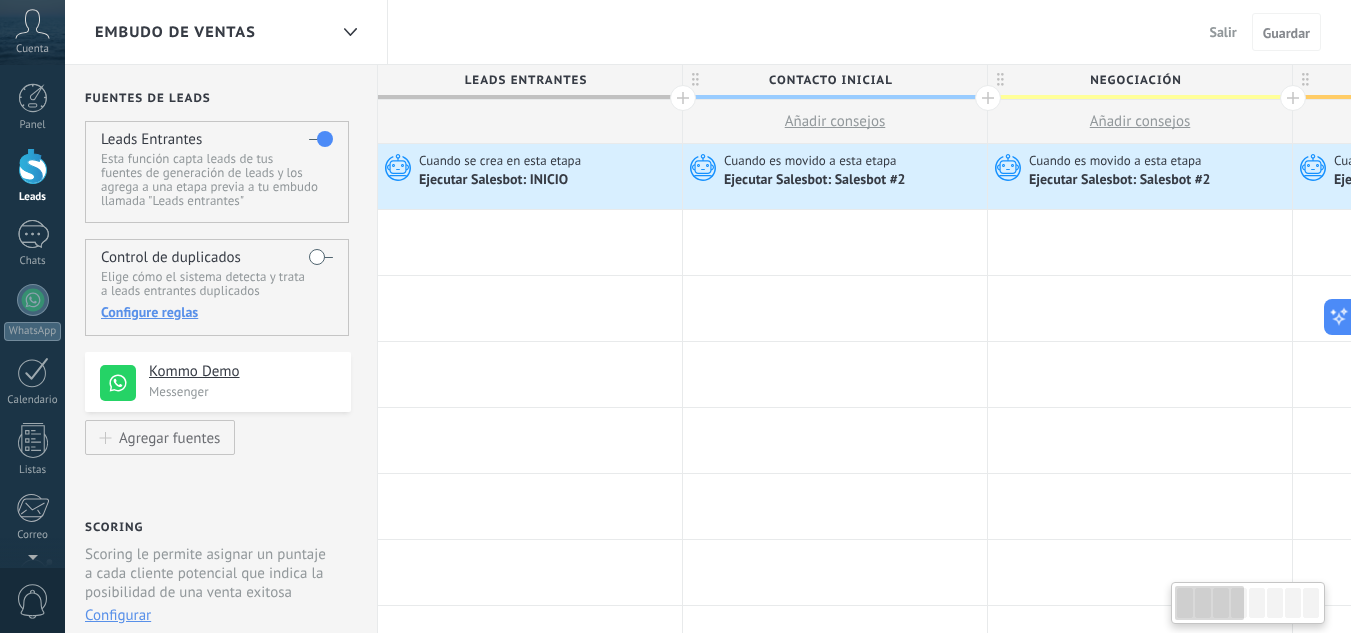 scroll, scrollTop: 0, scrollLeft: 0, axis: both 